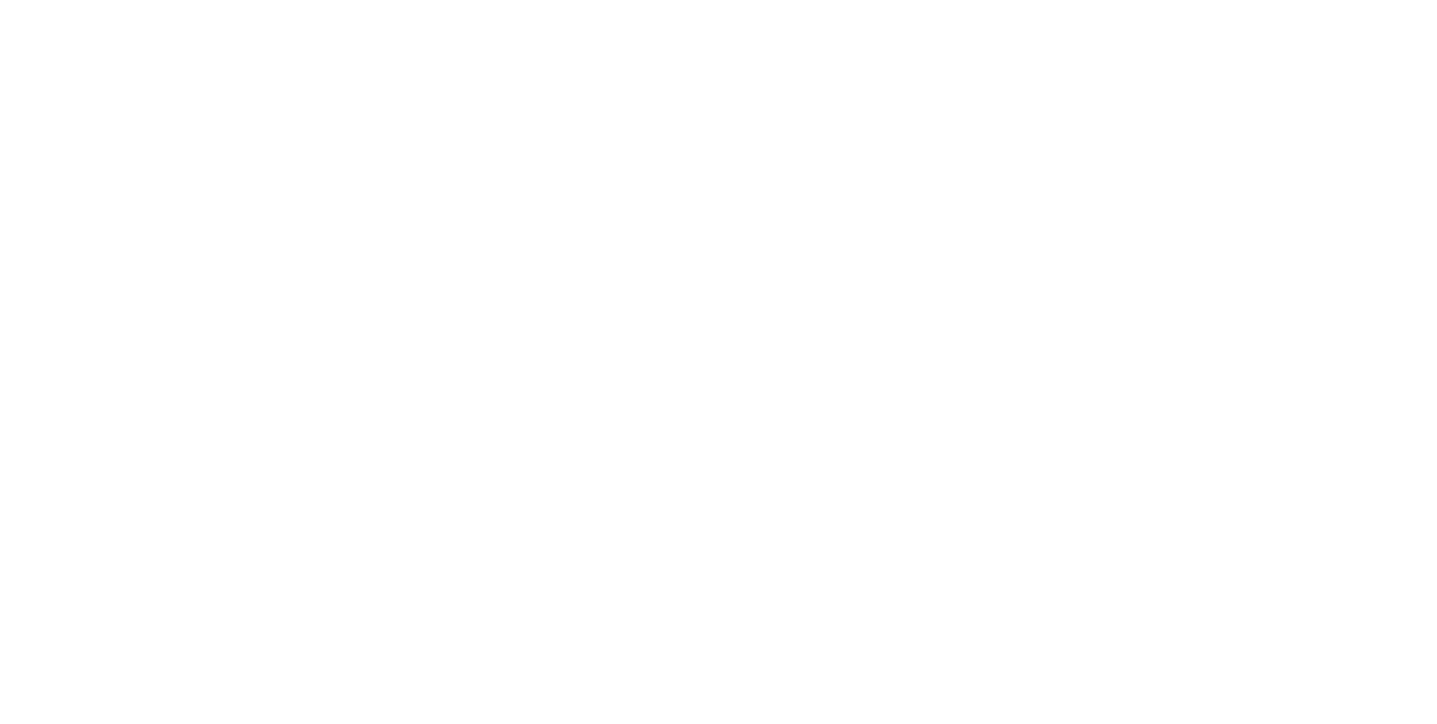 scroll, scrollTop: 0, scrollLeft: 0, axis: both 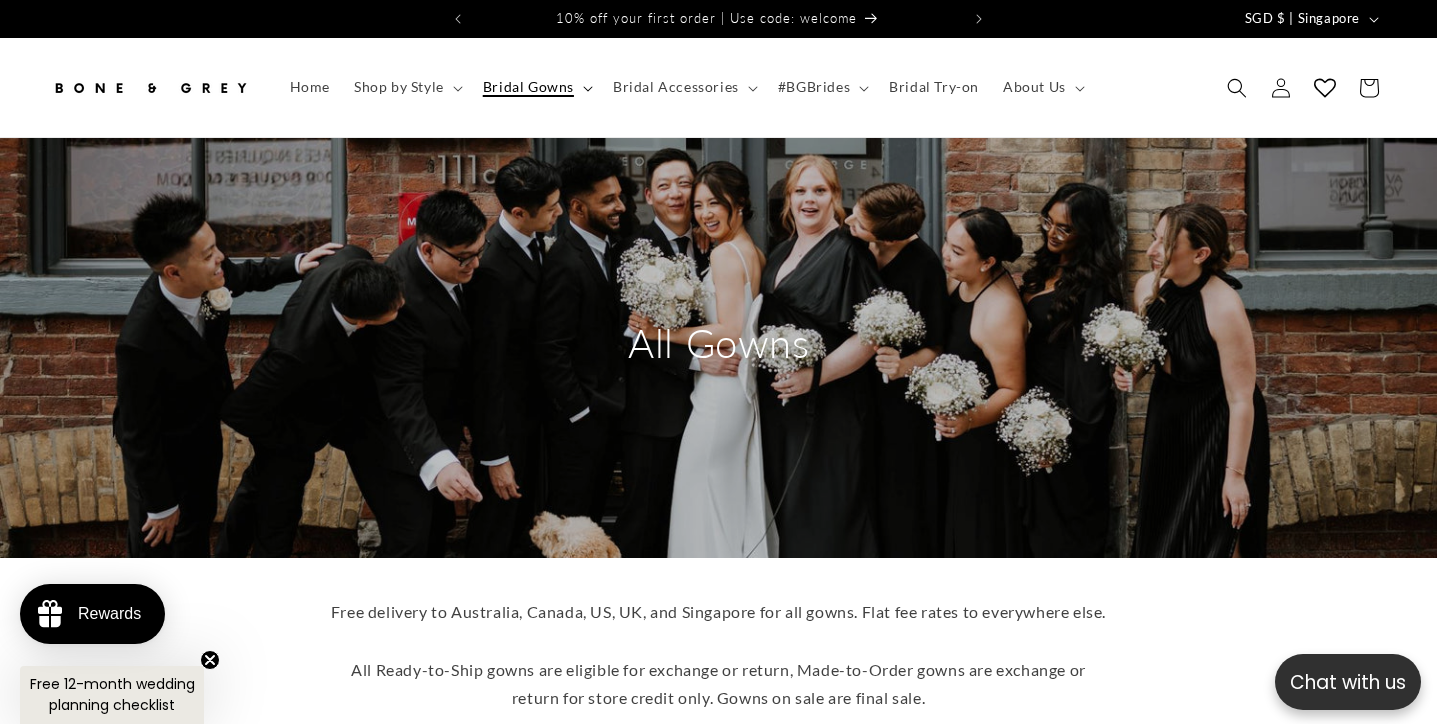 click on "Bridal Gowns" at bounding box center (528, 87) 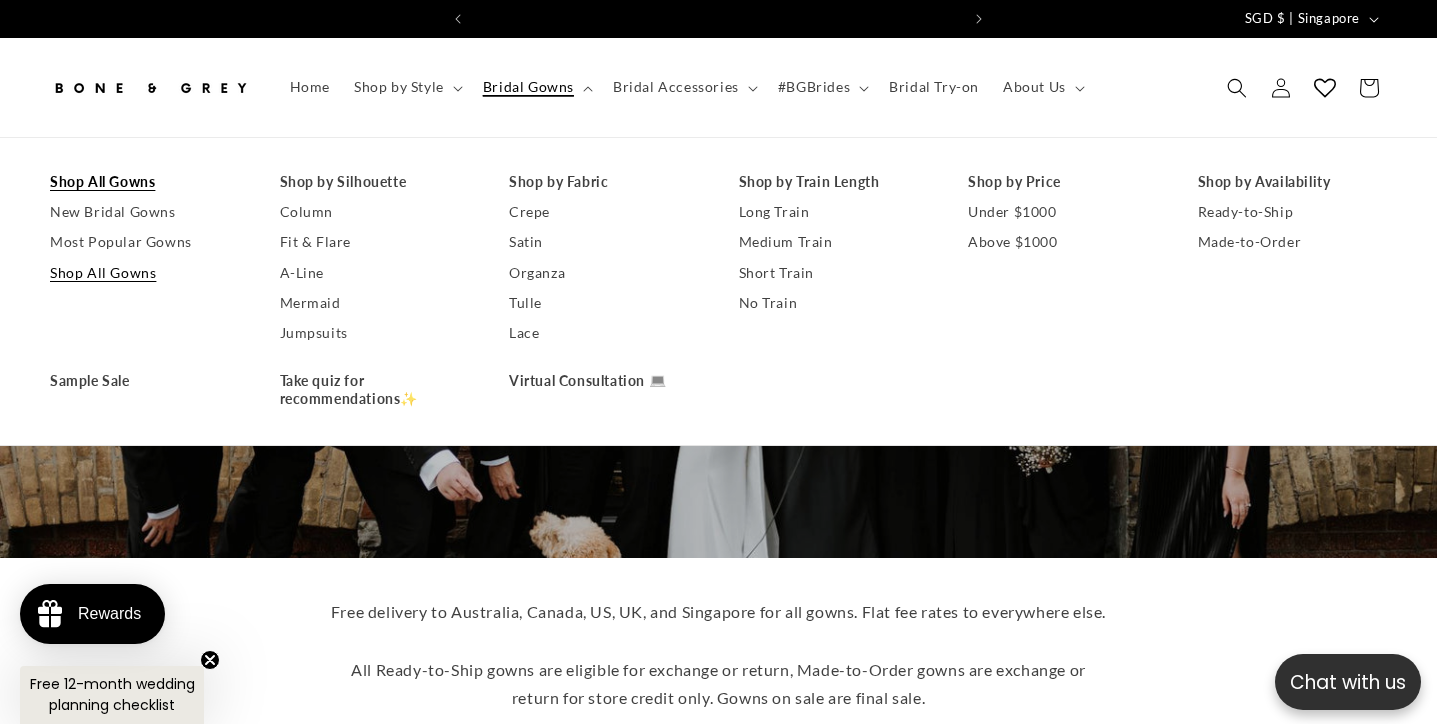 scroll, scrollTop: 0, scrollLeft: 485, axis: horizontal 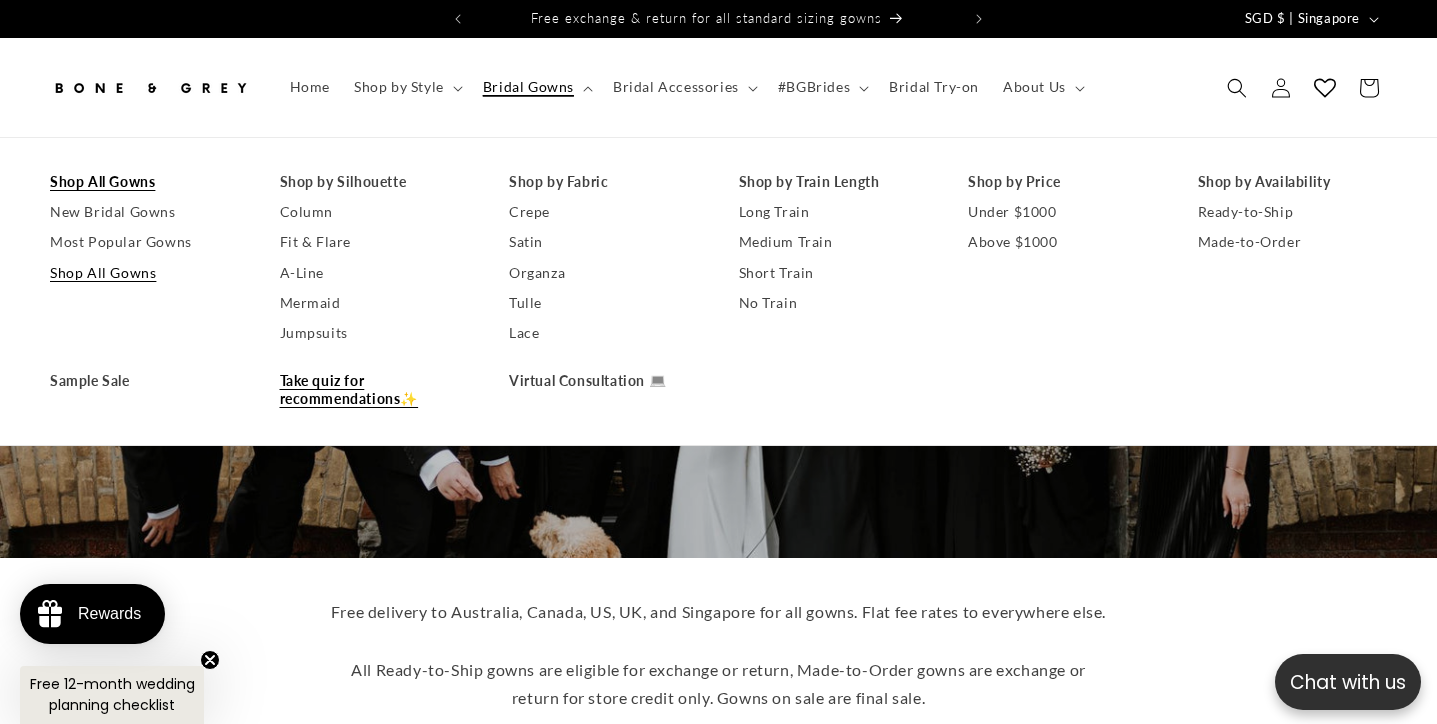 click on "Take quiz for recommendations✨" at bounding box center [375, 390] 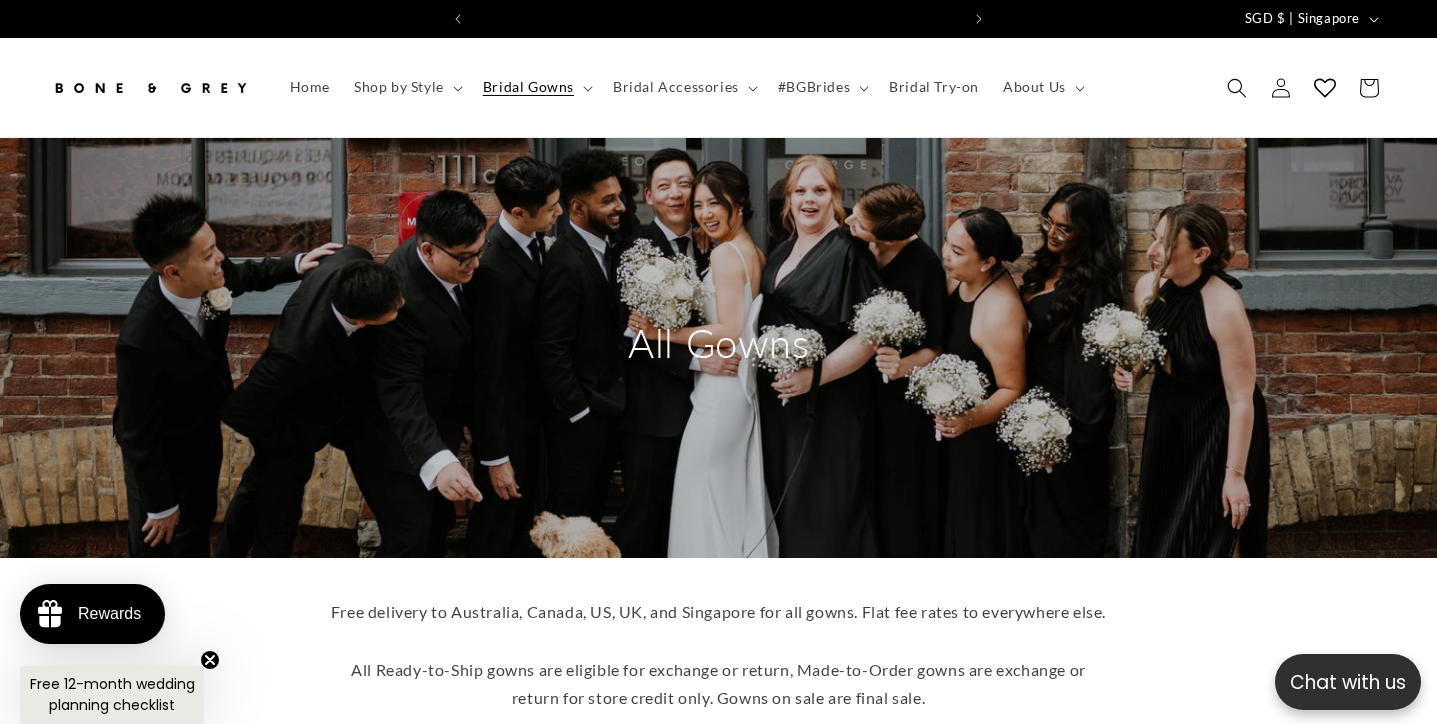 scroll, scrollTop: 0, scrollLeft: 0, axis: both 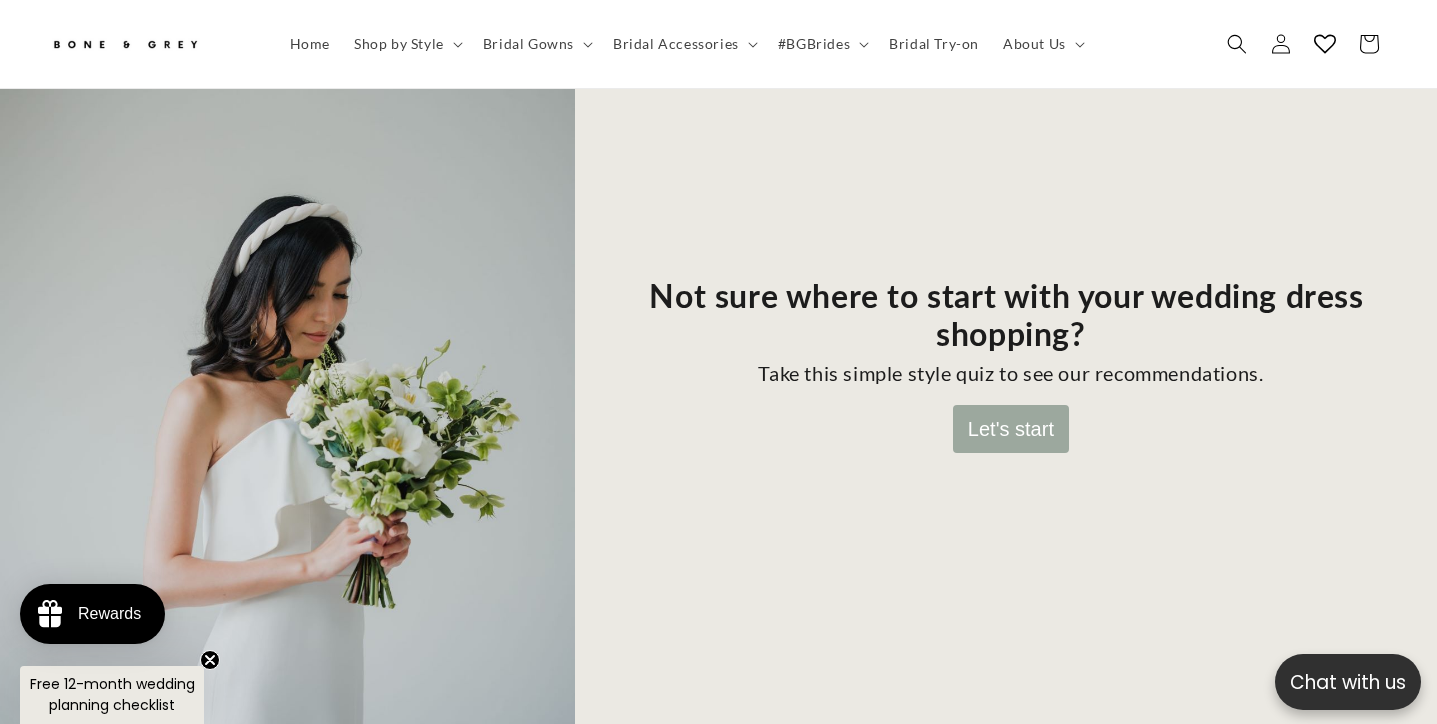 click on "Let's start" at bounding box center [1011, 429] 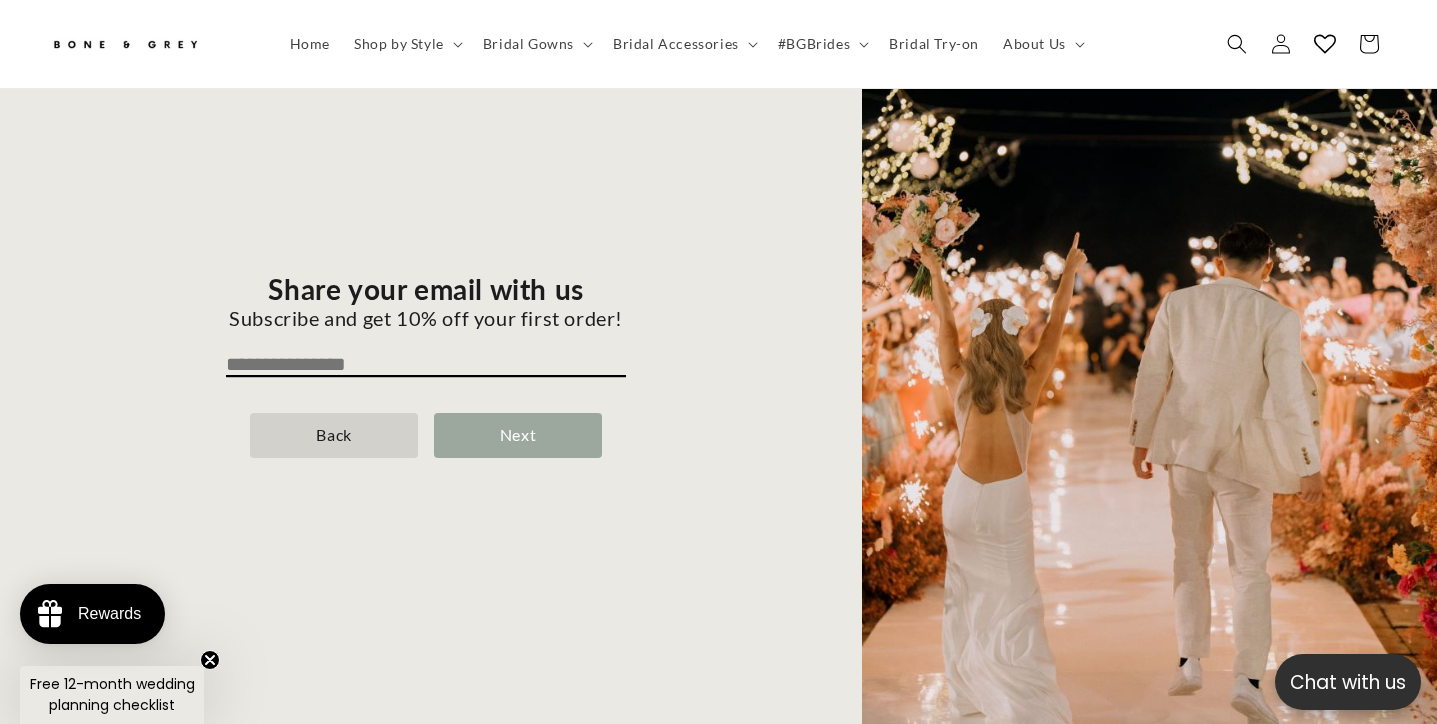 click on "Back" at bounding box center (334, 435) 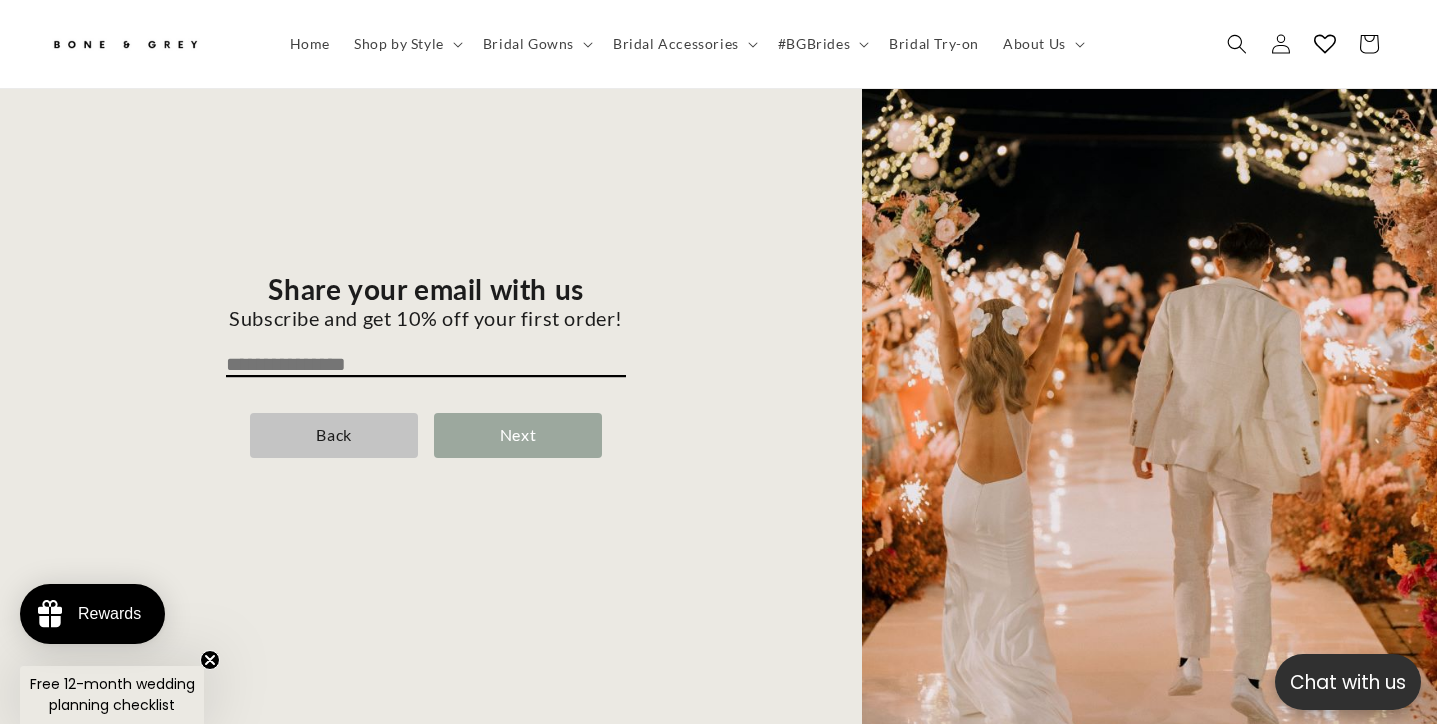 scroll, scrollTop: 0, scrollLeft: 969, axis: horizontal 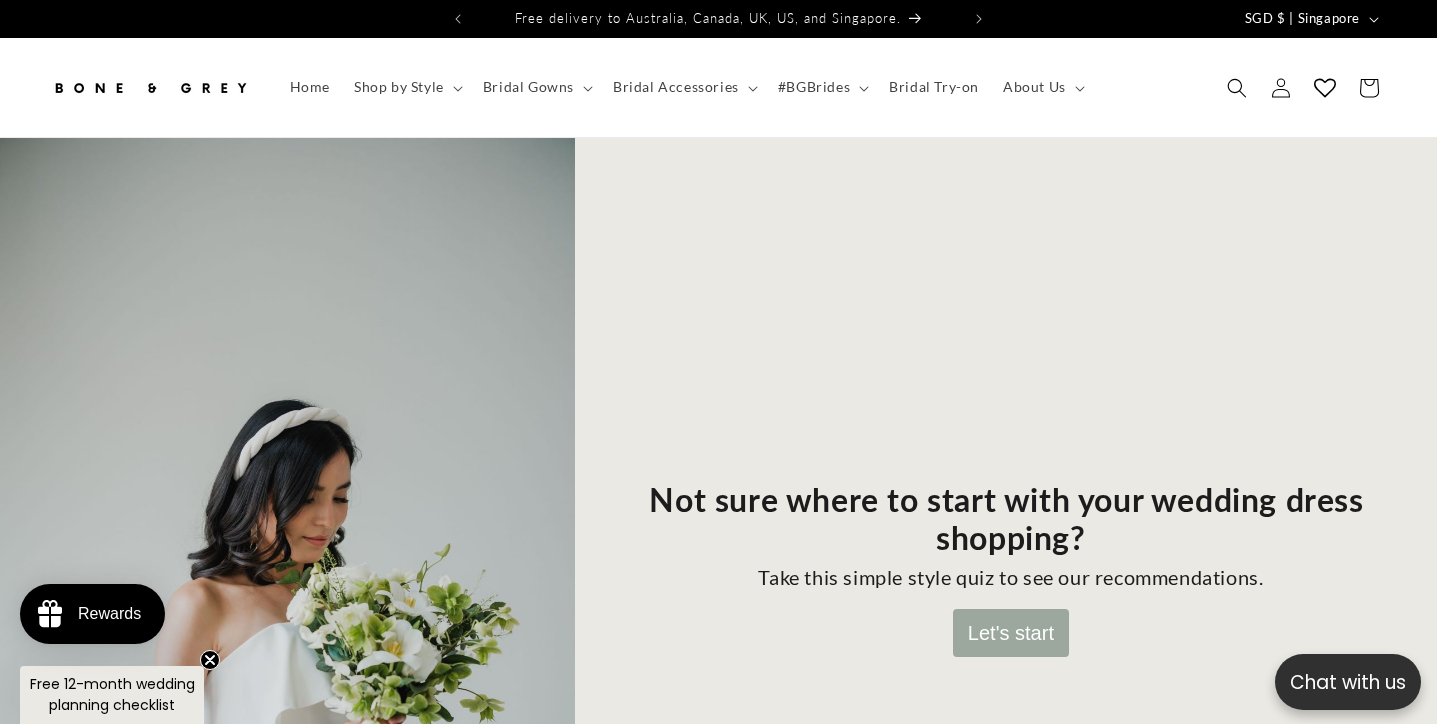 click on "Let's start" at bounding box center (1011, 633) 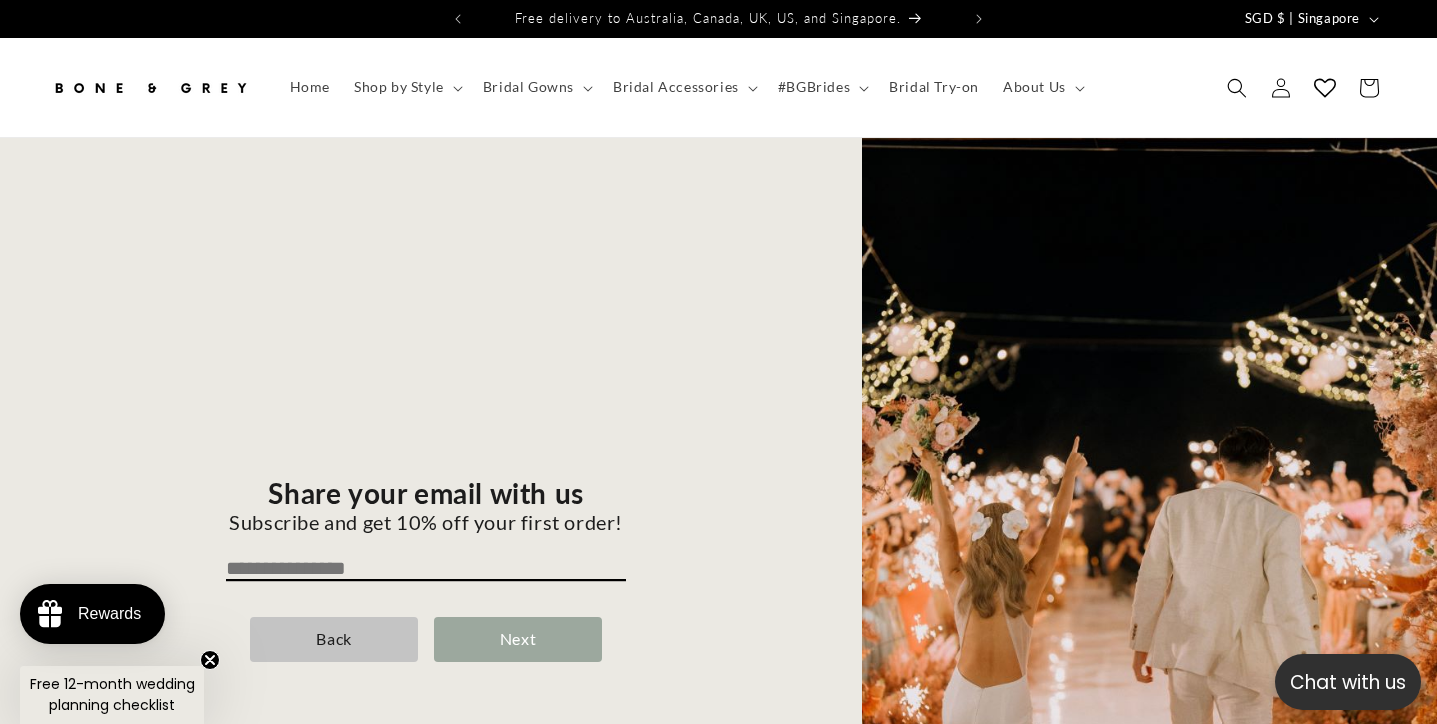 click on "Share your email with us Subscribe and get 10% off your first order! Back Next" at bounding box center (426, 569) 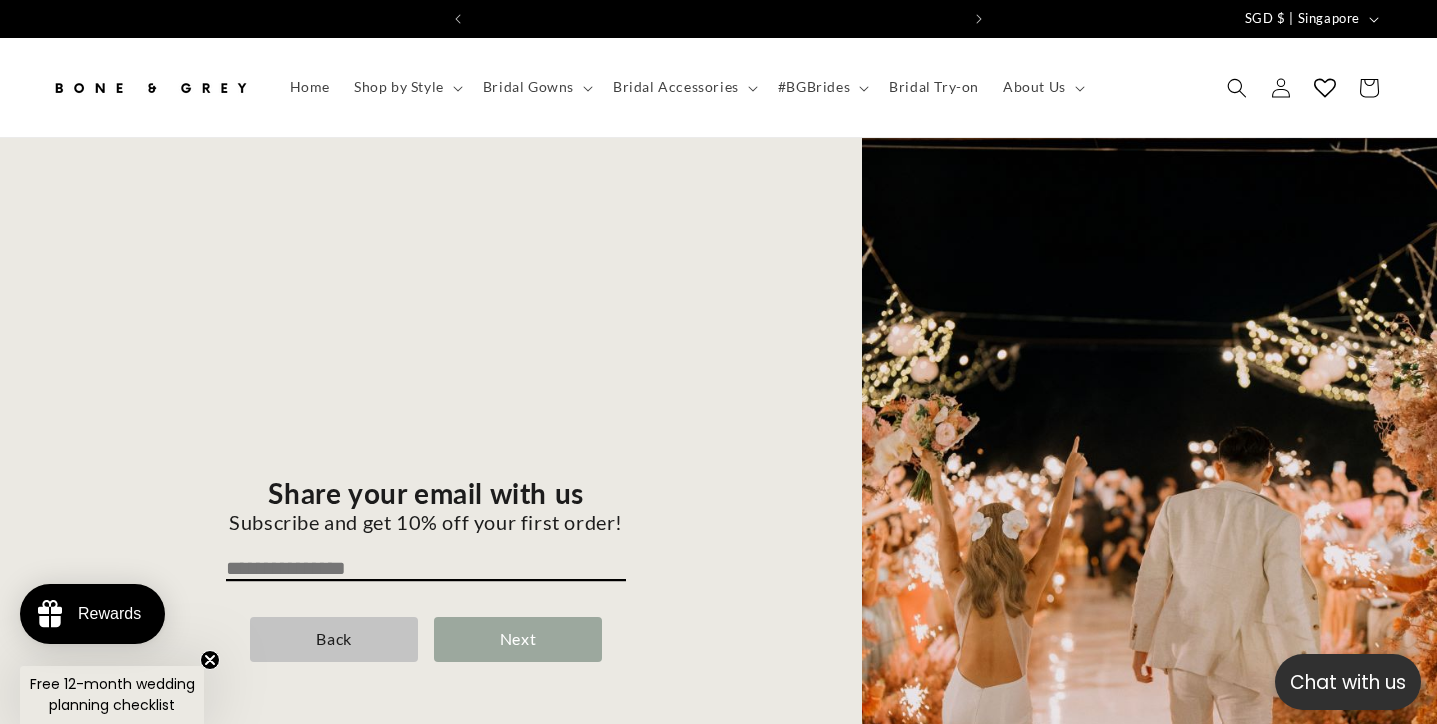 click at bounding box center [426, 569] 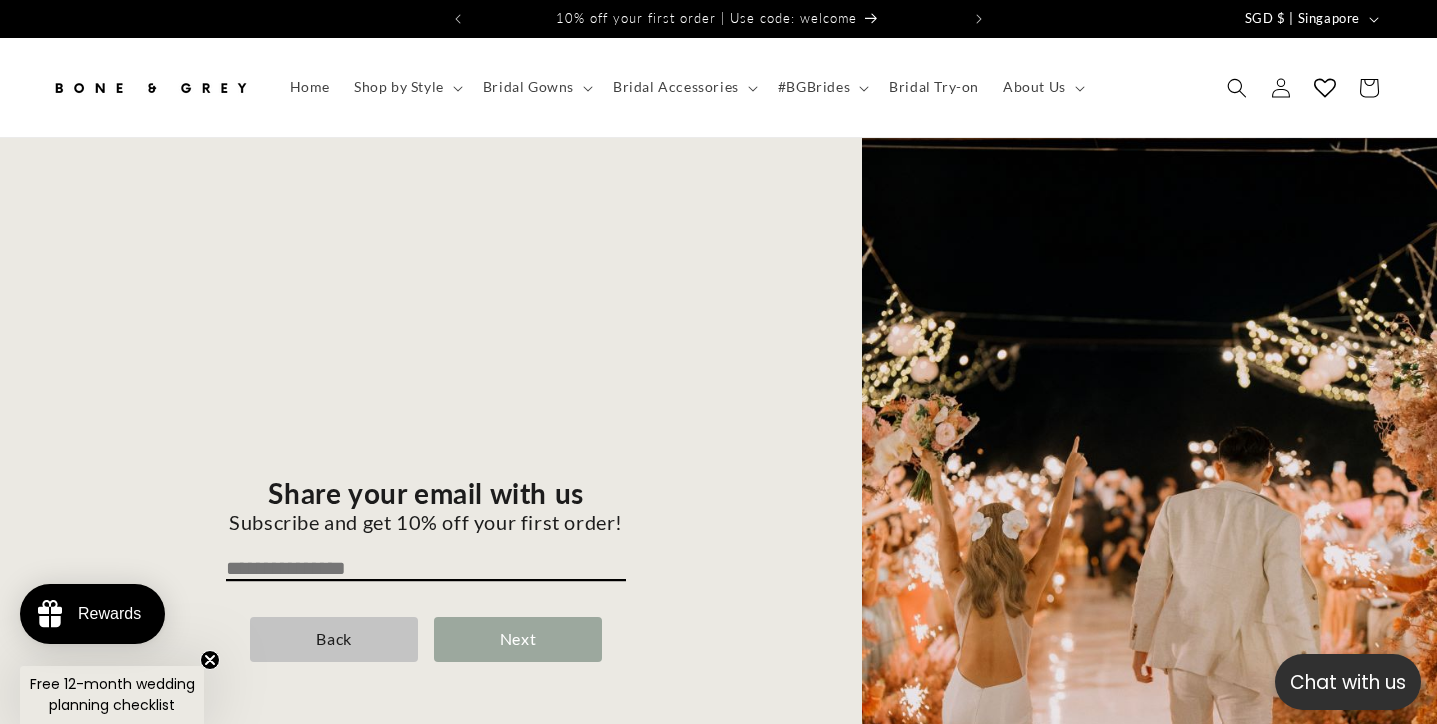 type on "**********" 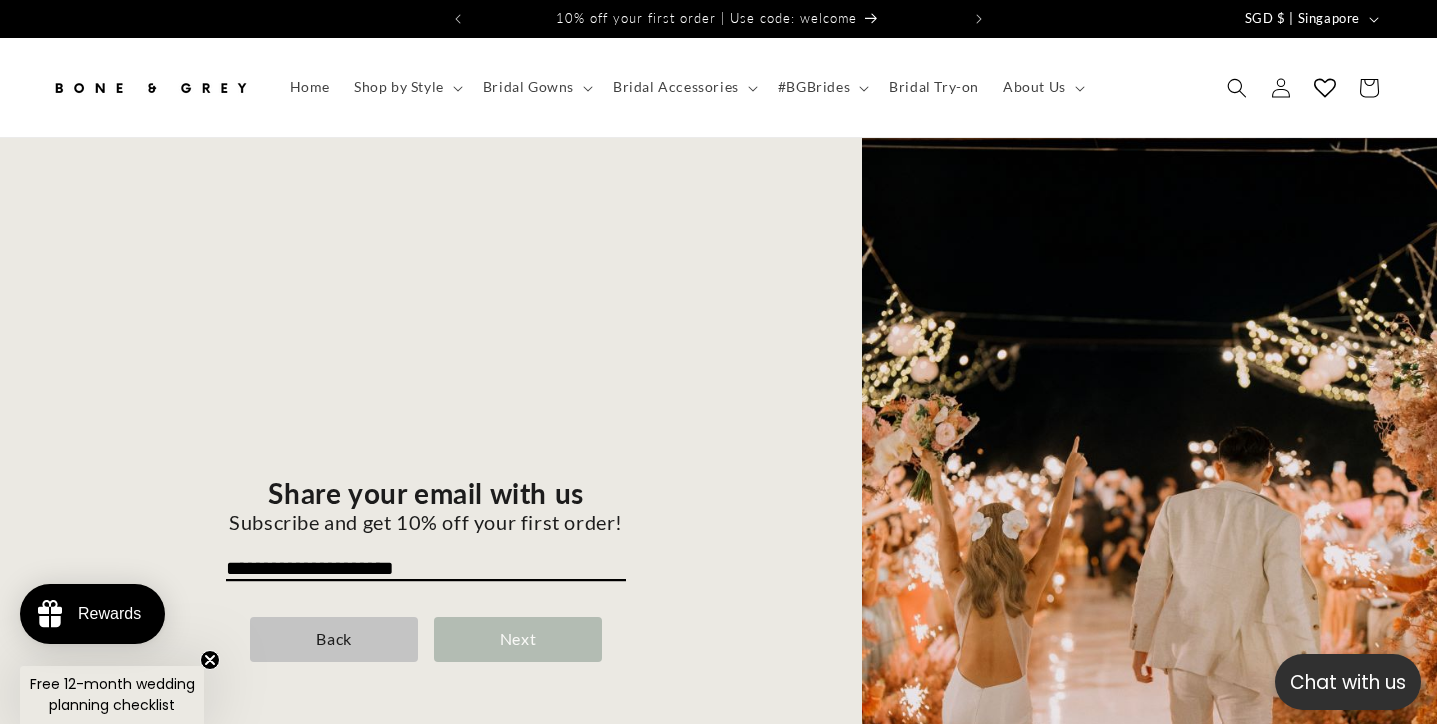 click on "Next" at bounding box center [518, 639] 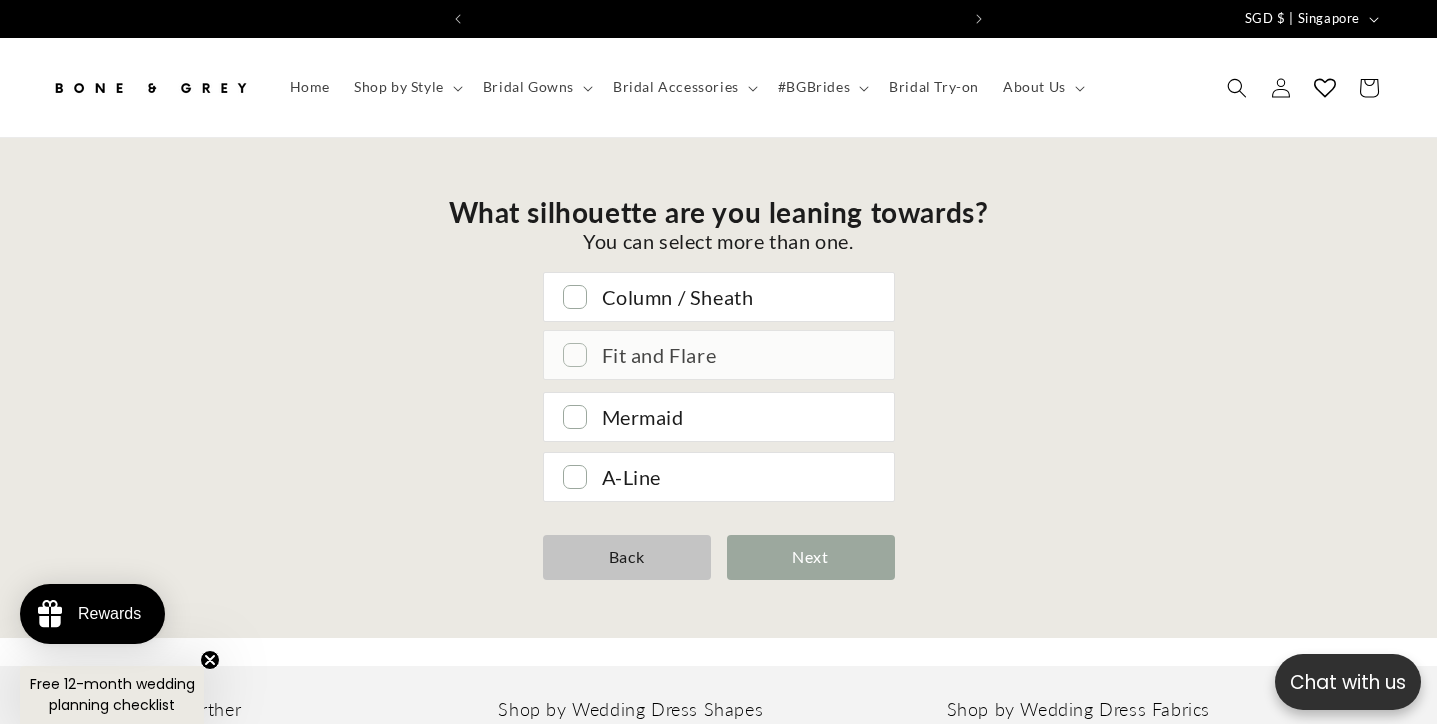 scroll, scrollTop: 0, scrollLeft: 485, axis: horizontal 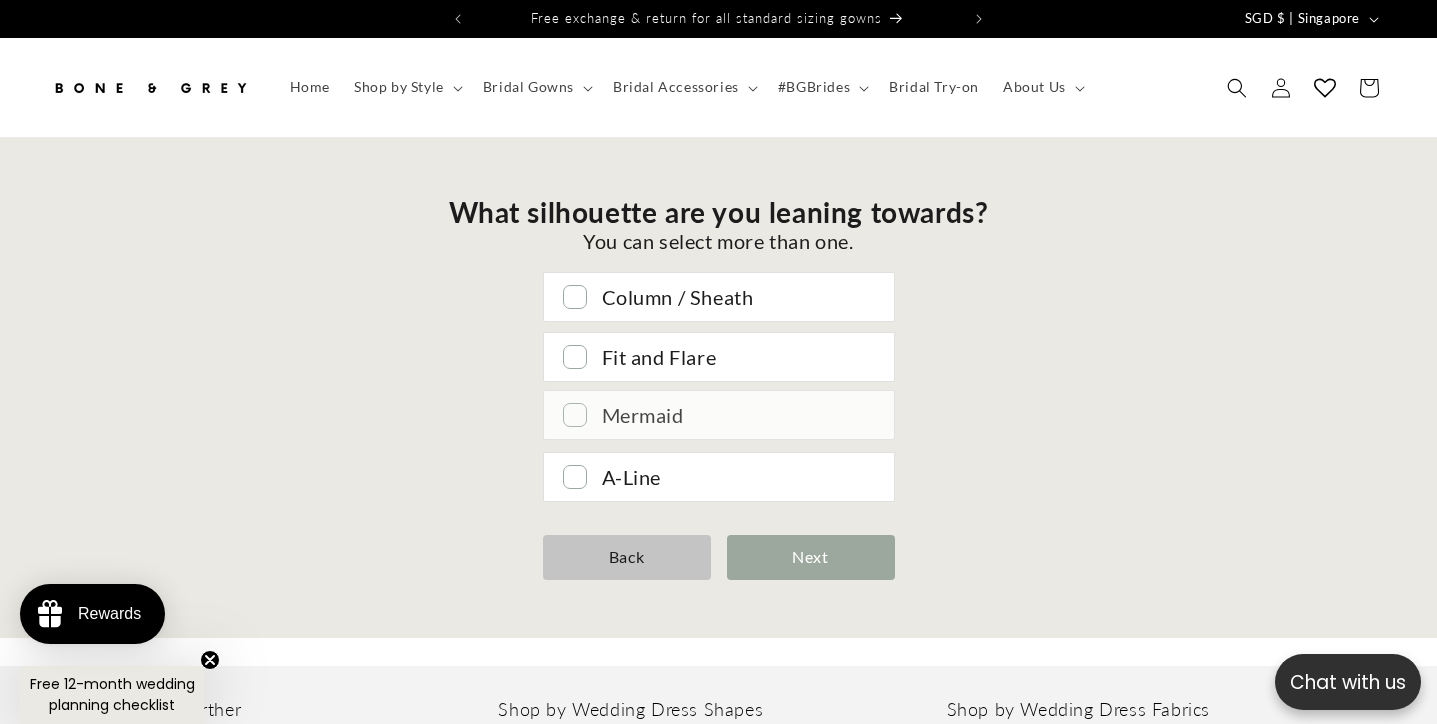 click at bounding box center [575, 415] 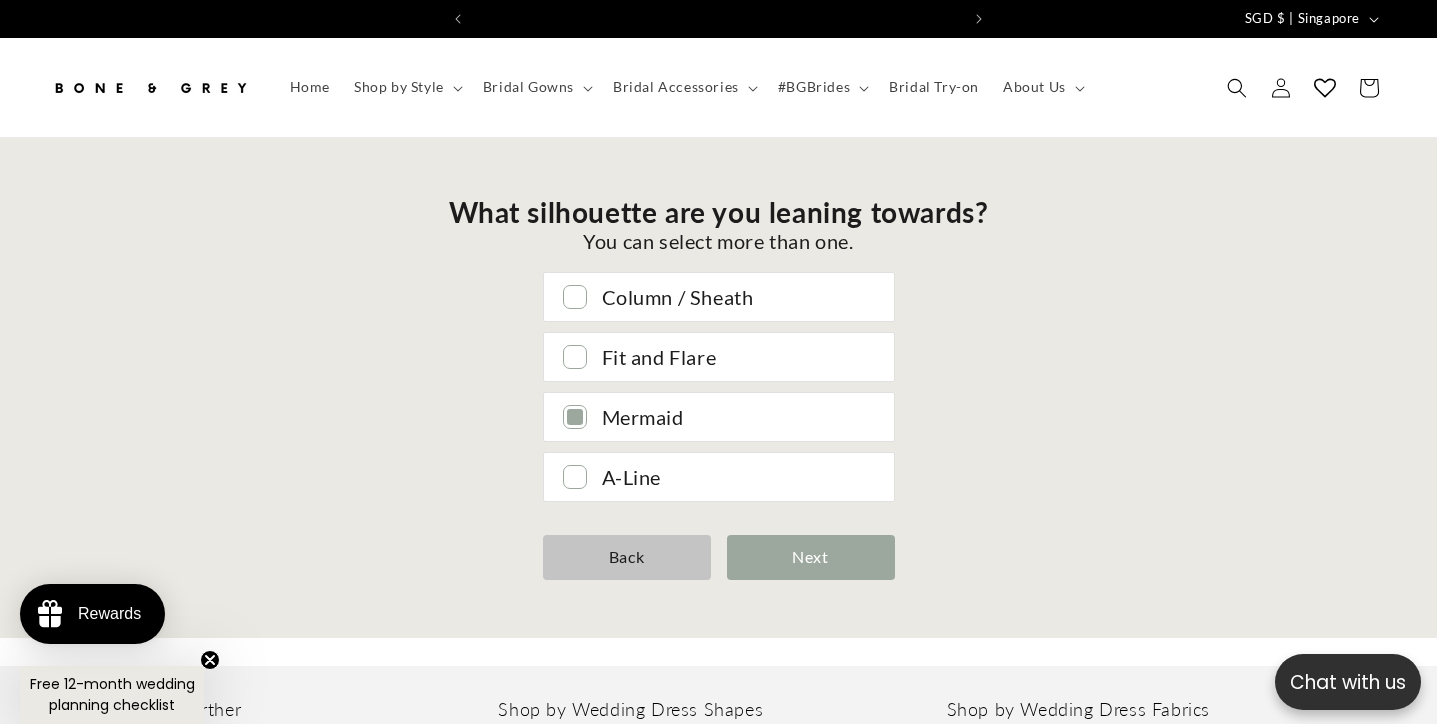 scroll, scrollTop: 0, scrollLeft: 969, axis: horizontal 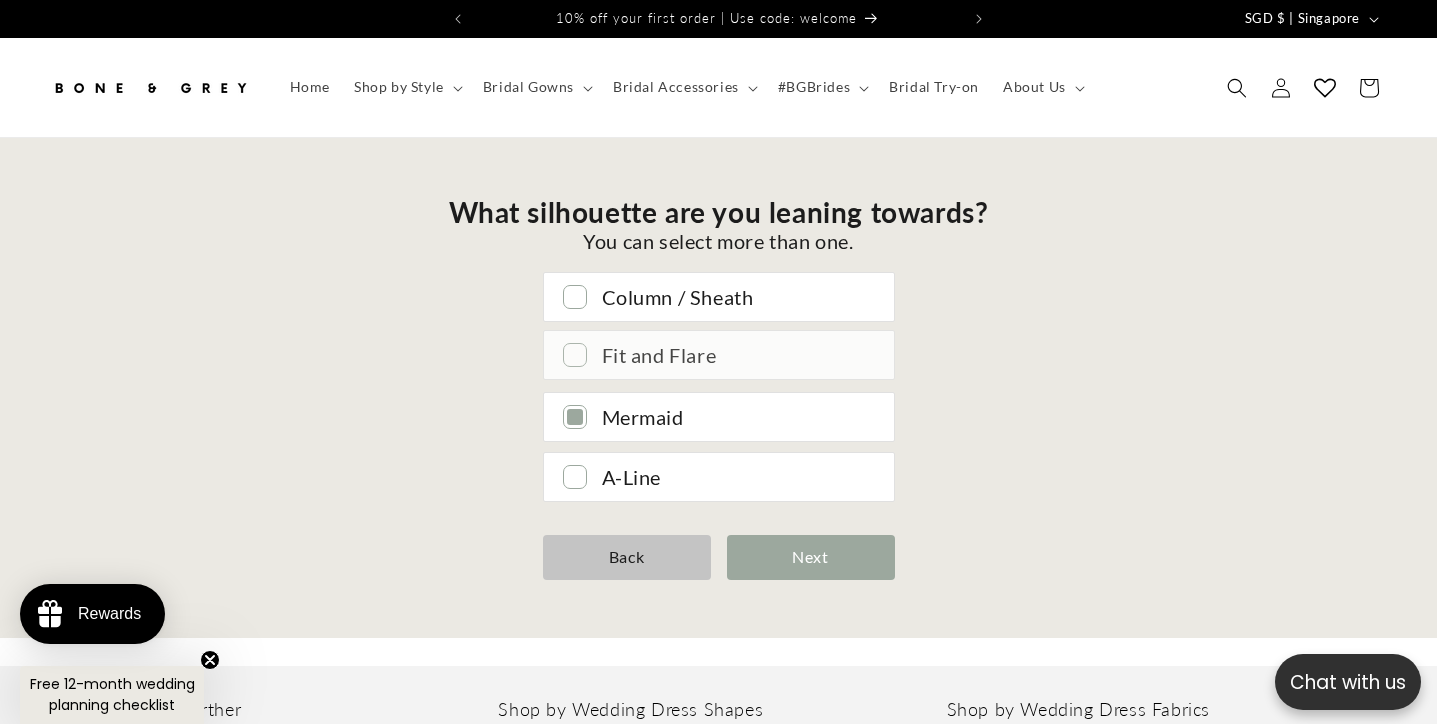 click at bounding box center [575, 355] 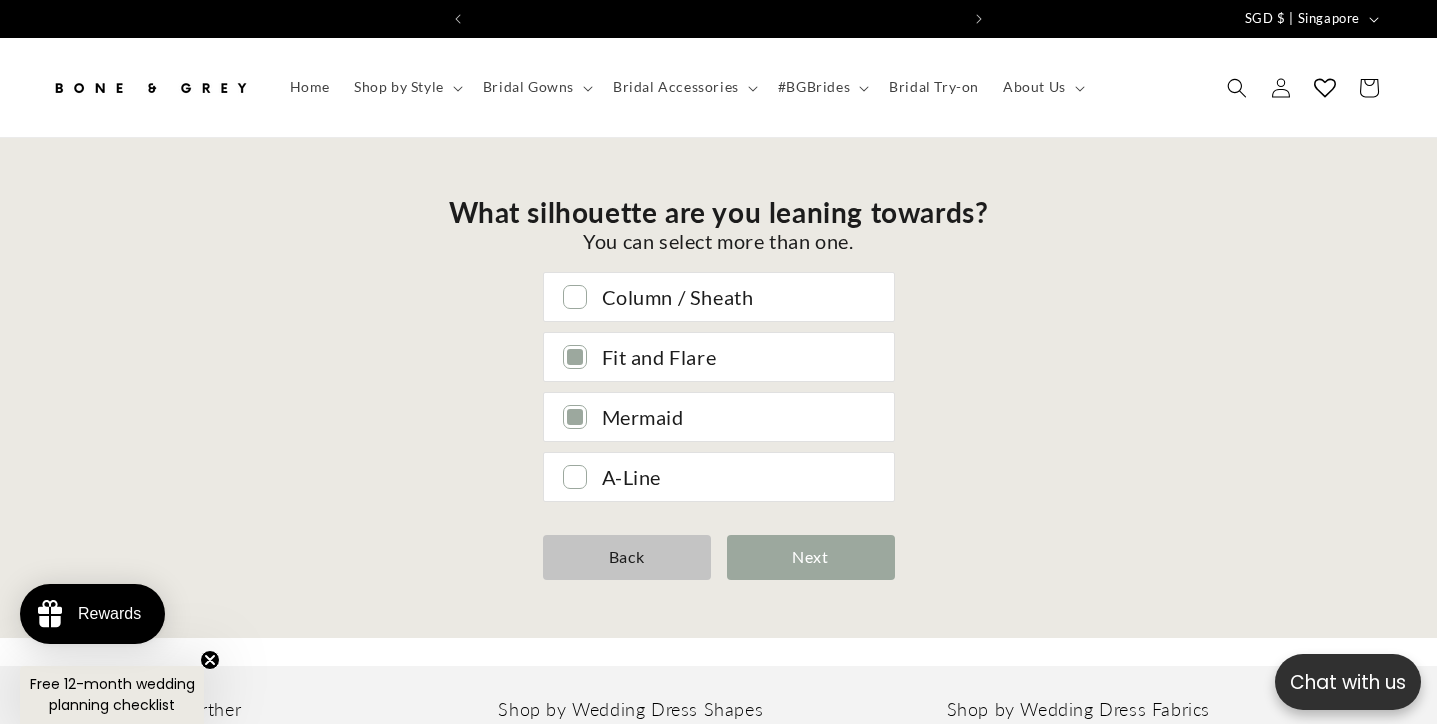 click on "Next" at bounding box center [811, 557] 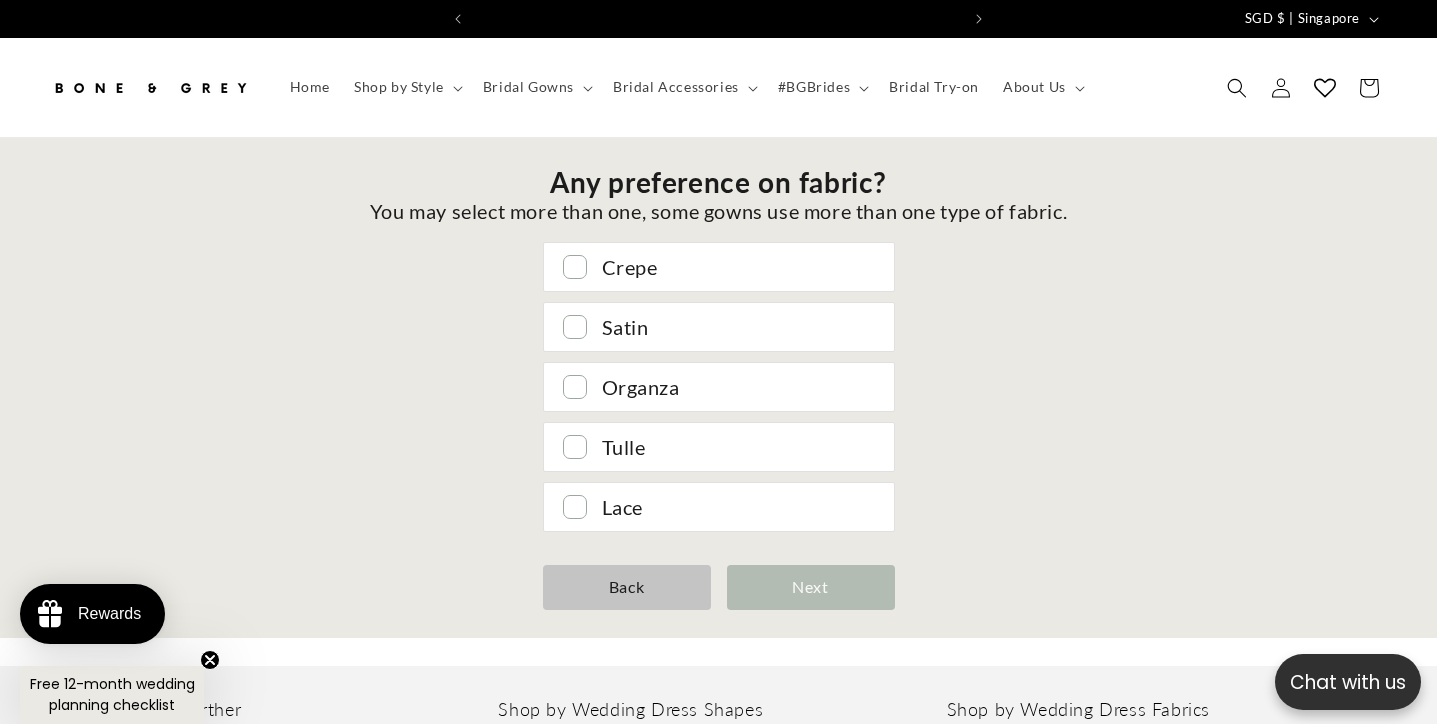 scroll, scrollTop: 0, scrollLeft: 485, axis: horizontal 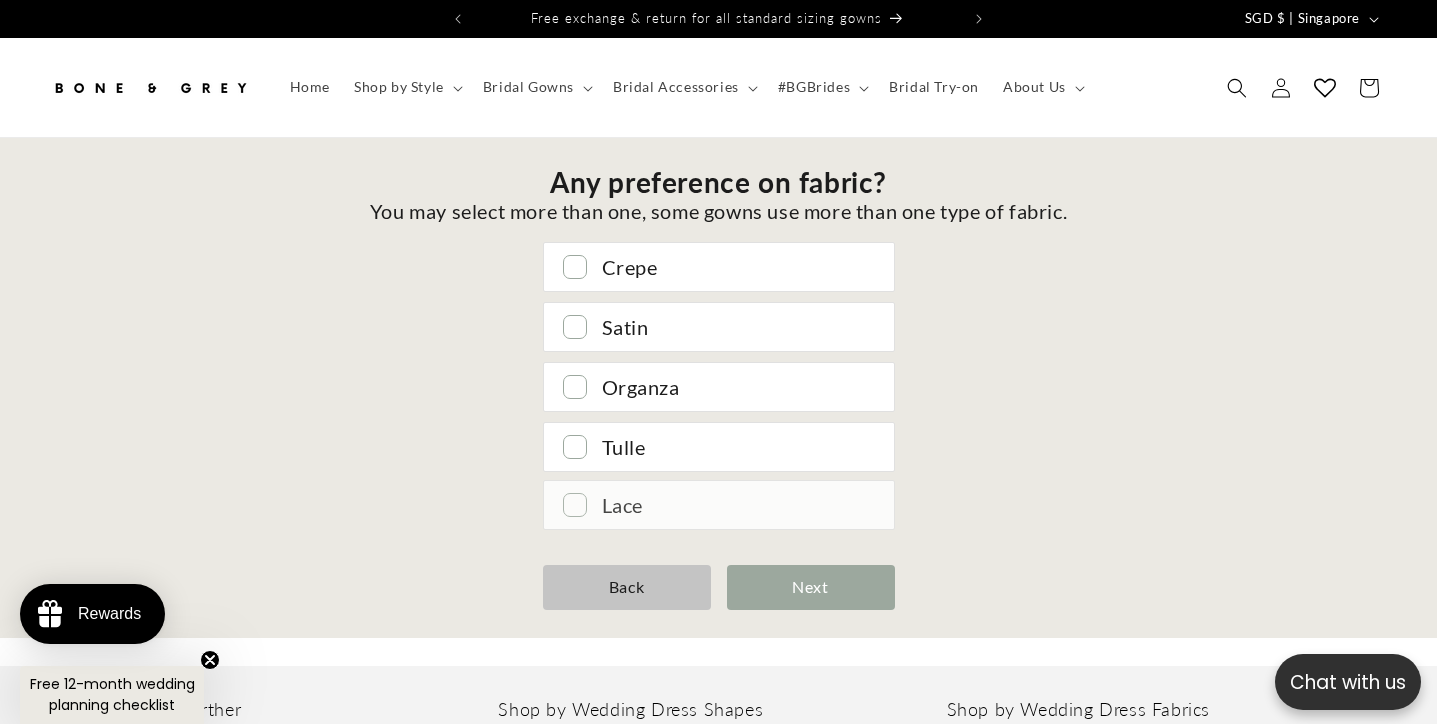 click at bounding box center [575, 505] 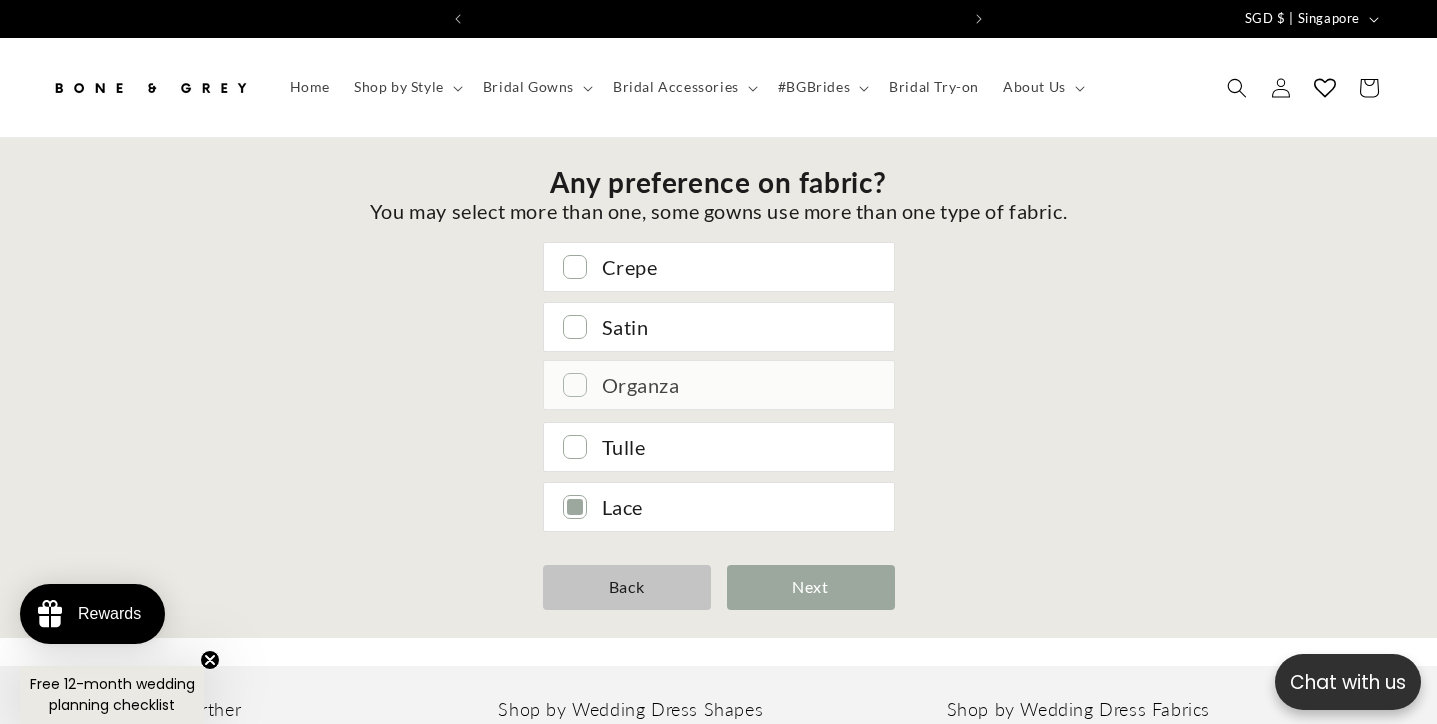 scroll, scrollTop: 0, scrollLeft: 969, axis: horizontal 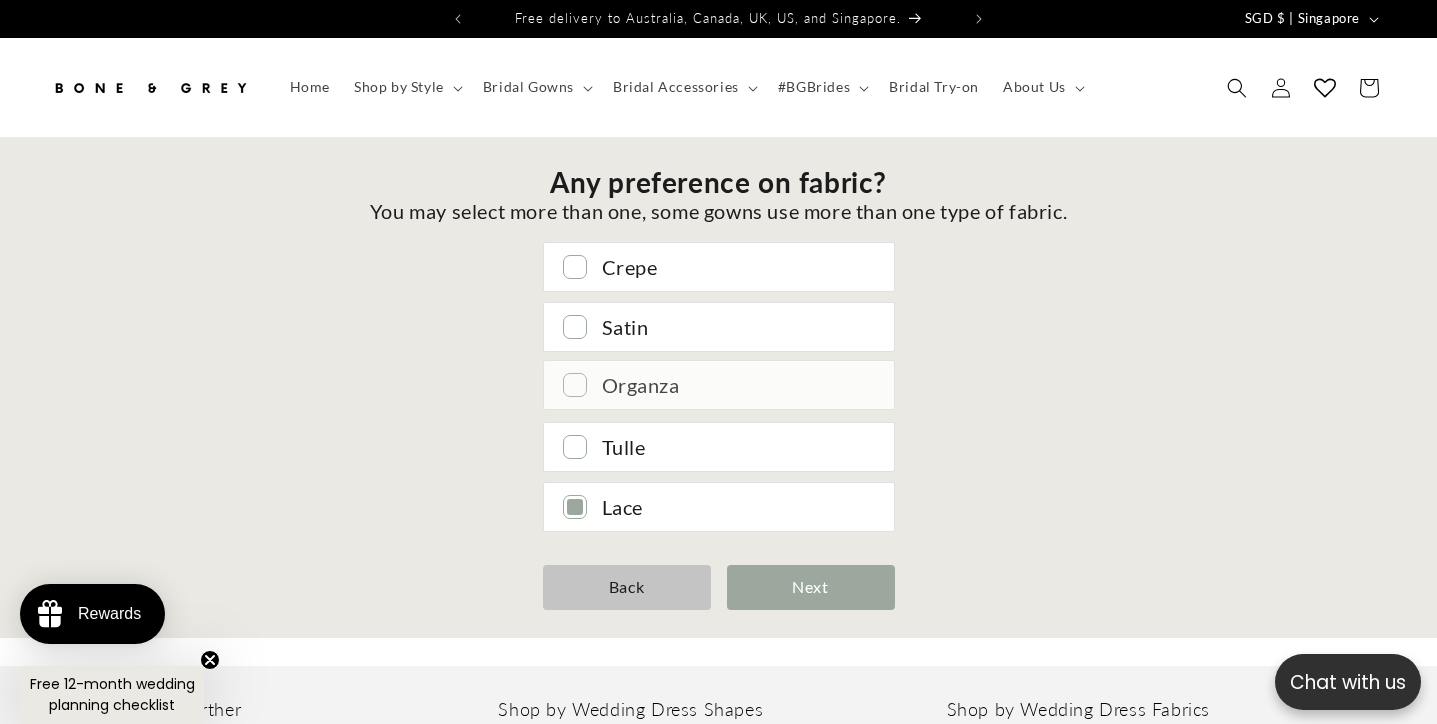 click at bounding box center (575, 385) 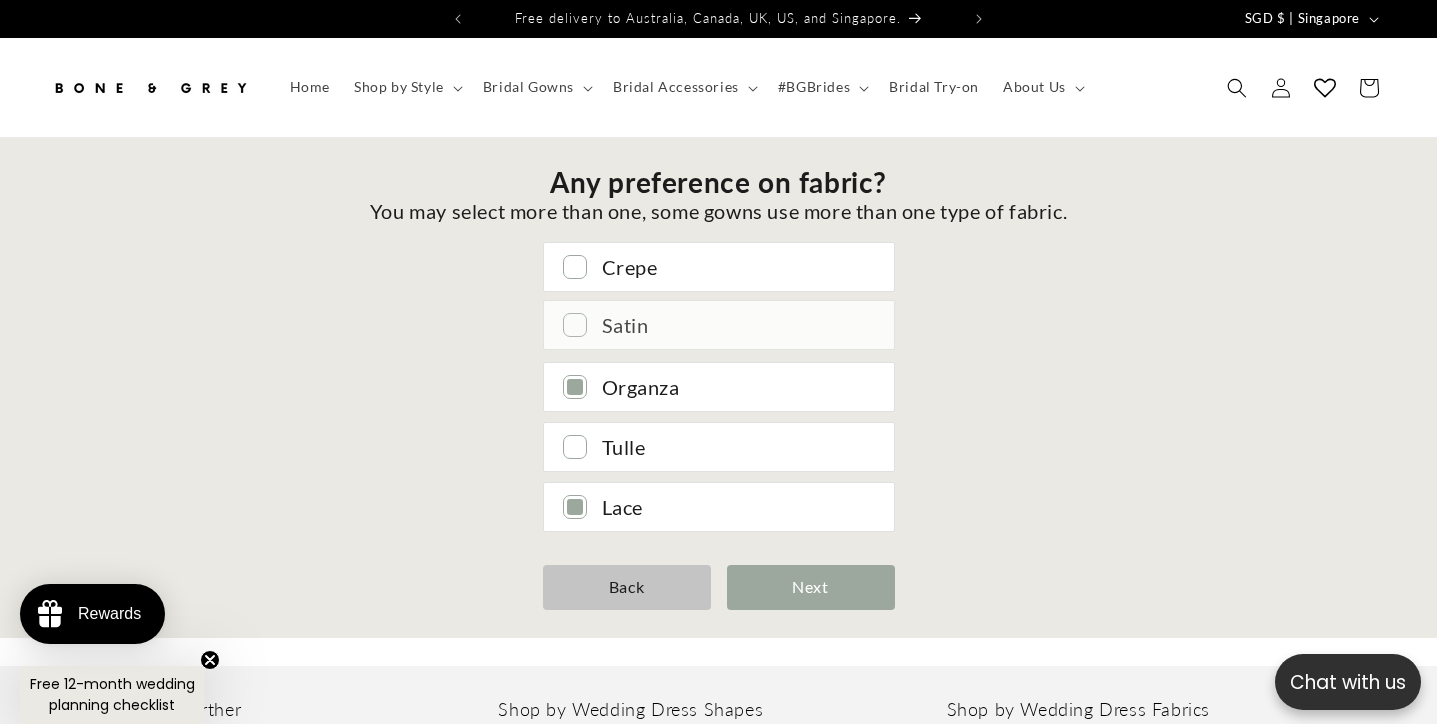 click at bounding box center [575, 325] 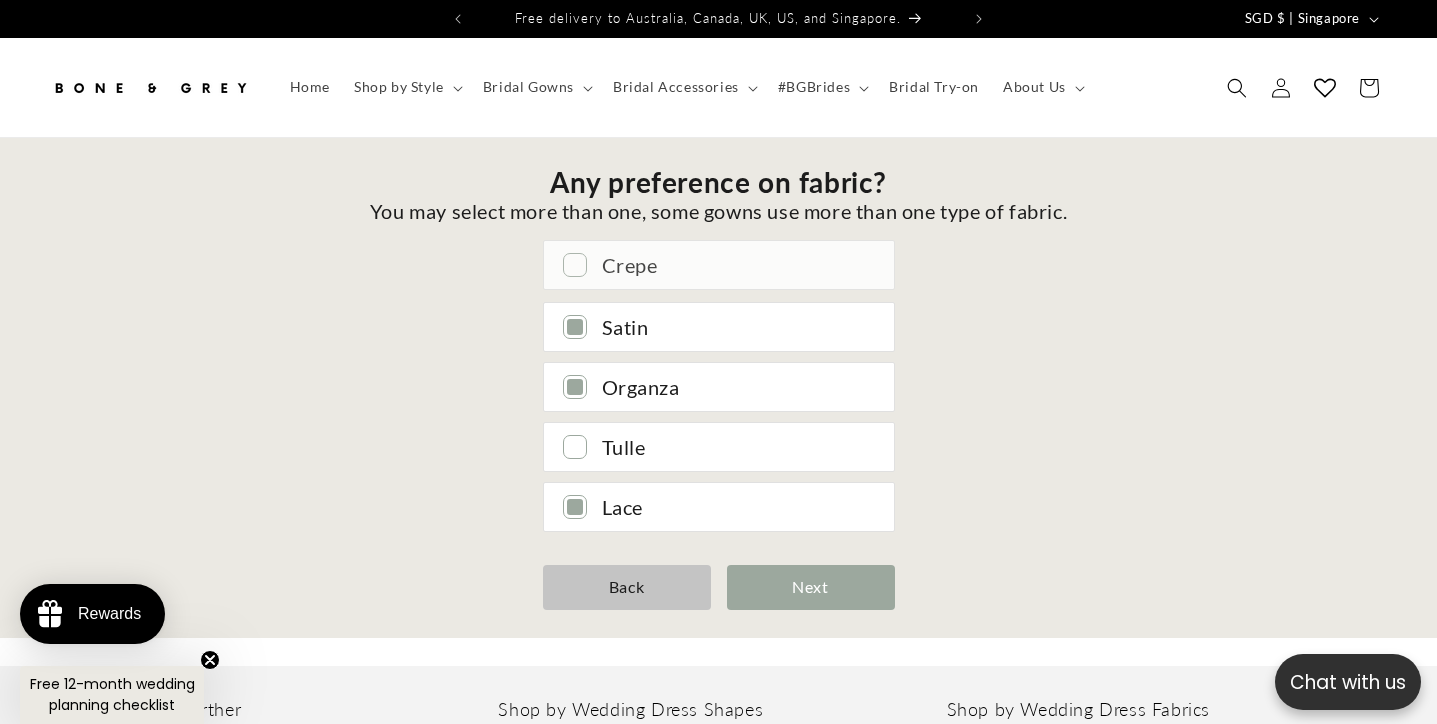 click at bounding box center (575, 265) 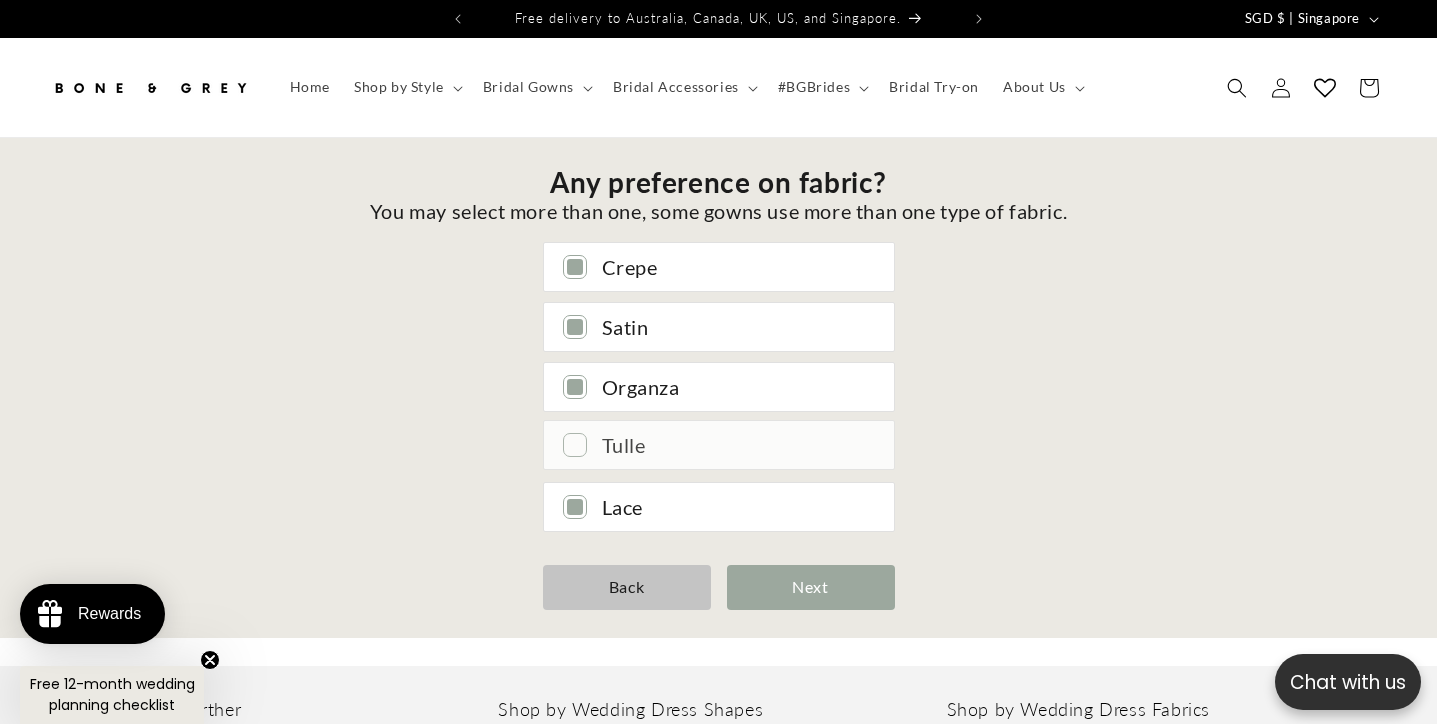 click at bounding box center [575, 445] 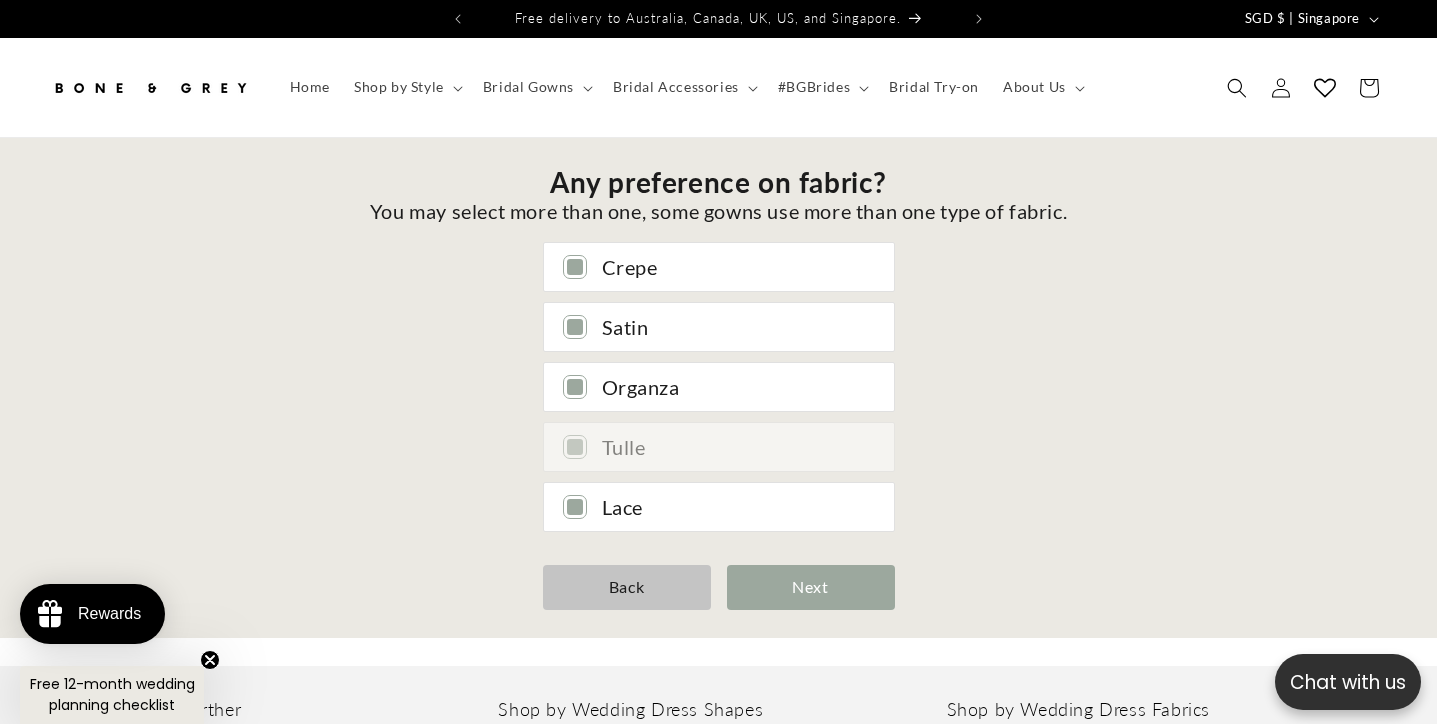 click on "Any preference on fabric? You may select more than one, some gowns use more than one type of fabric. Crepe Satin Organza Tulle Lace Back Next" at bounding box center [719, 388] 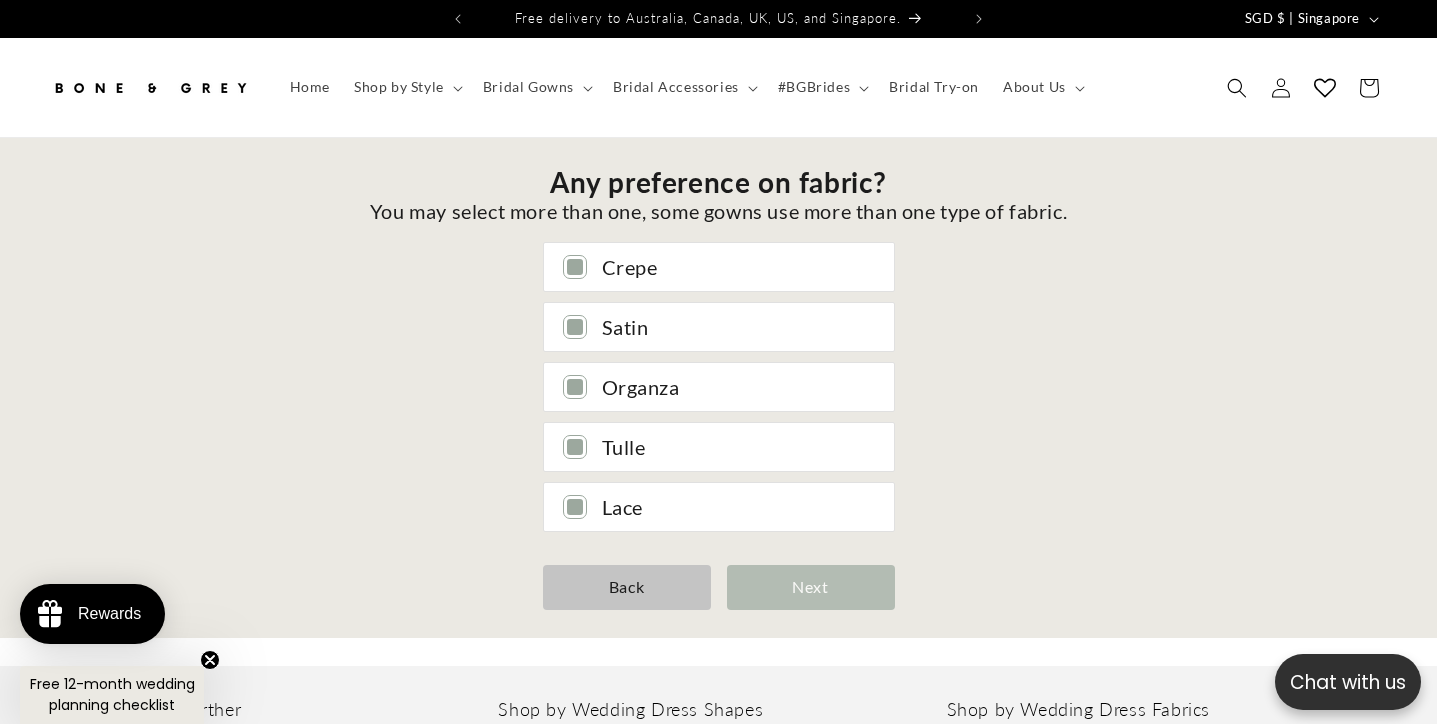 click on "Next" at bounding box center [811, 587] 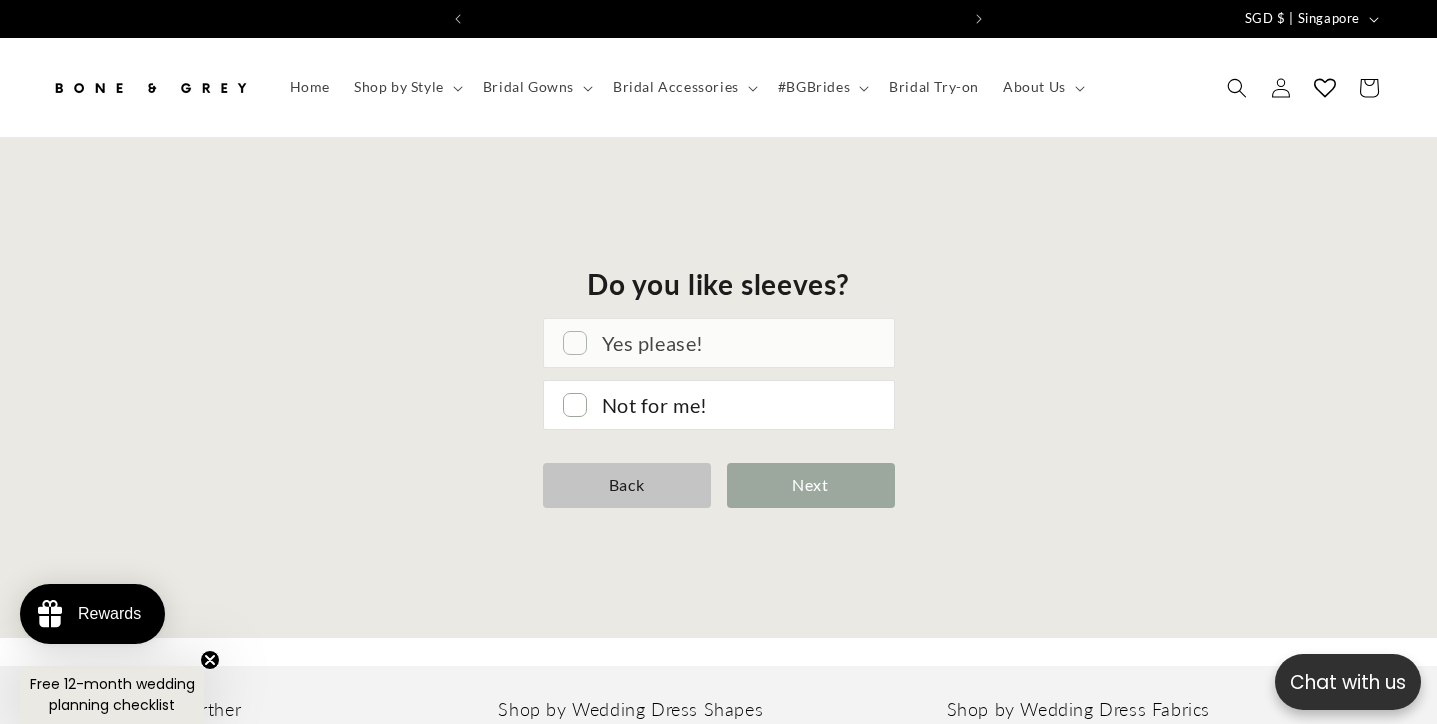scroll, scrollTop: 0, scrollLeft: 0, axis: both 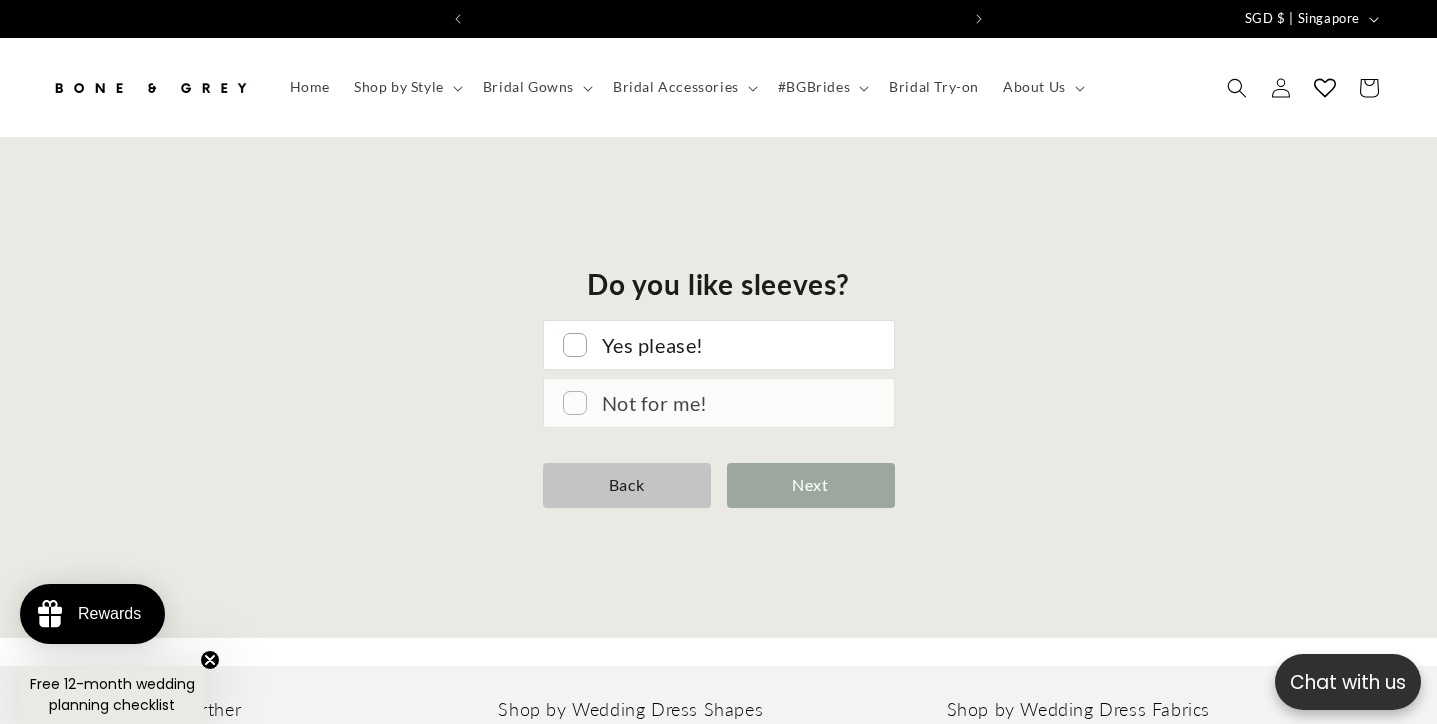 click on "Not for me!" at bounding box center (738, 403) 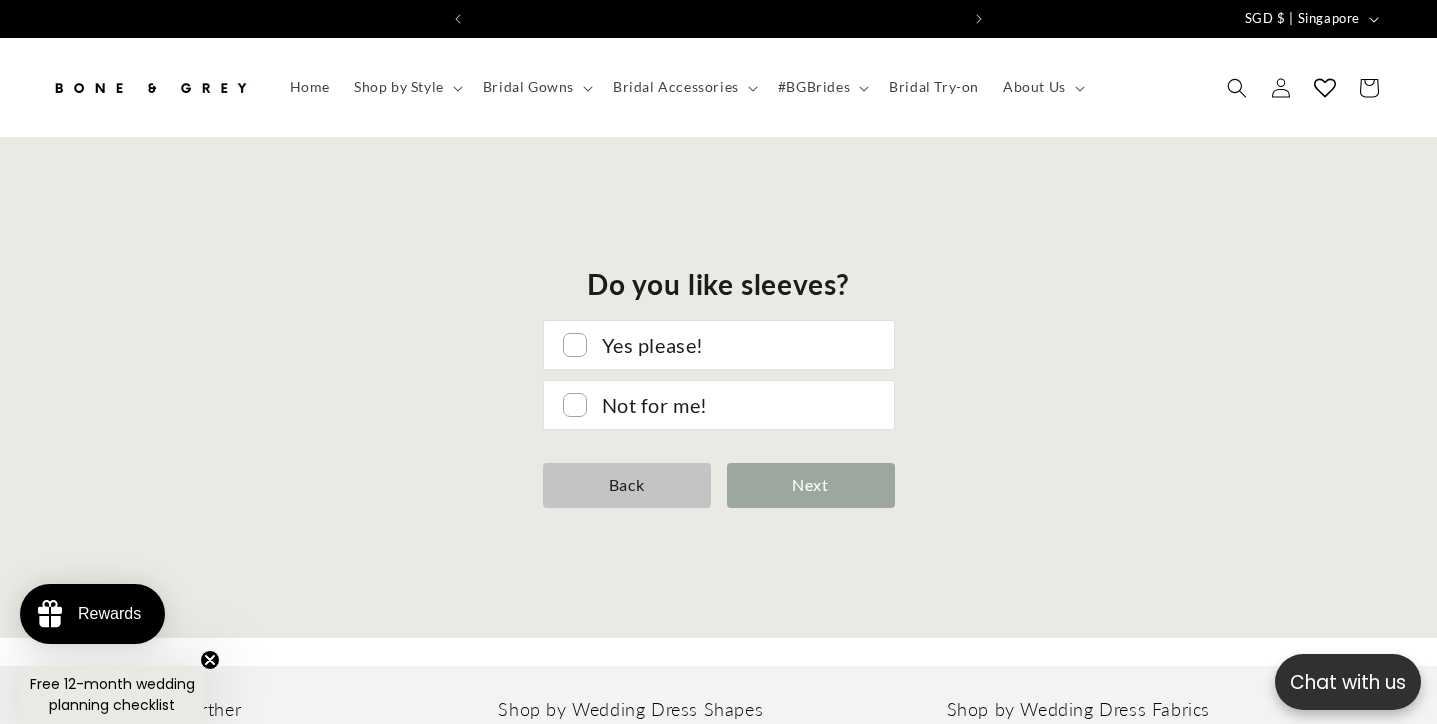 scroll, scrollTop: 0, scrollLeft: 485, axis: horizontal 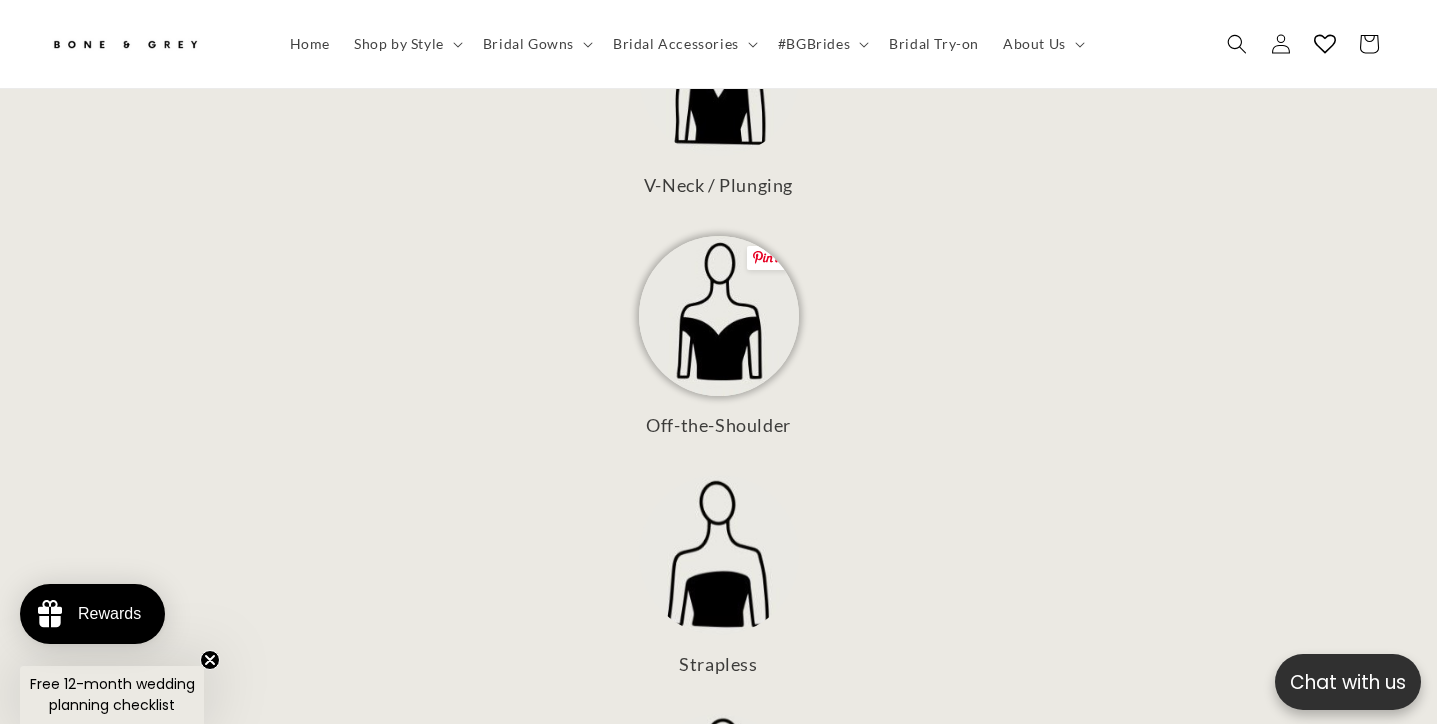 click at bounding box center [719, 316] 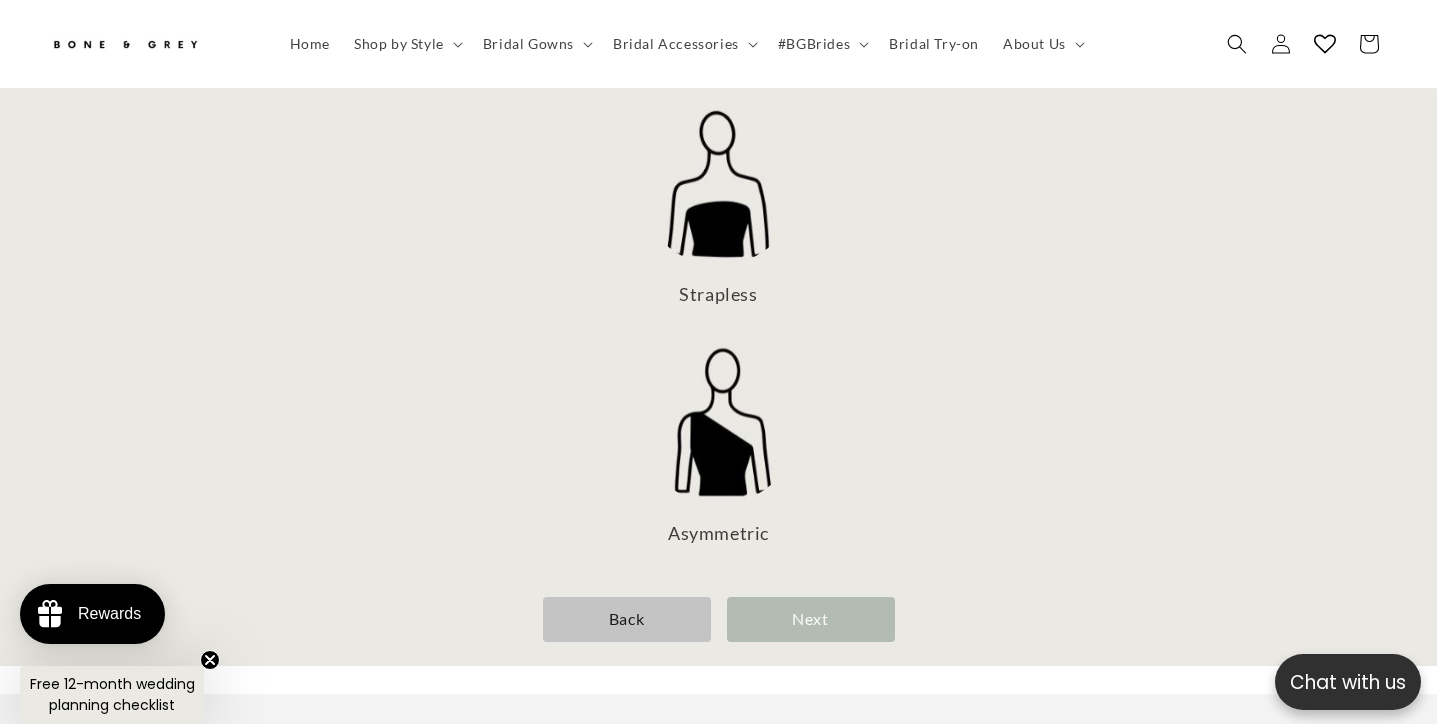 click on "Next" at bounding box center [811, 619] 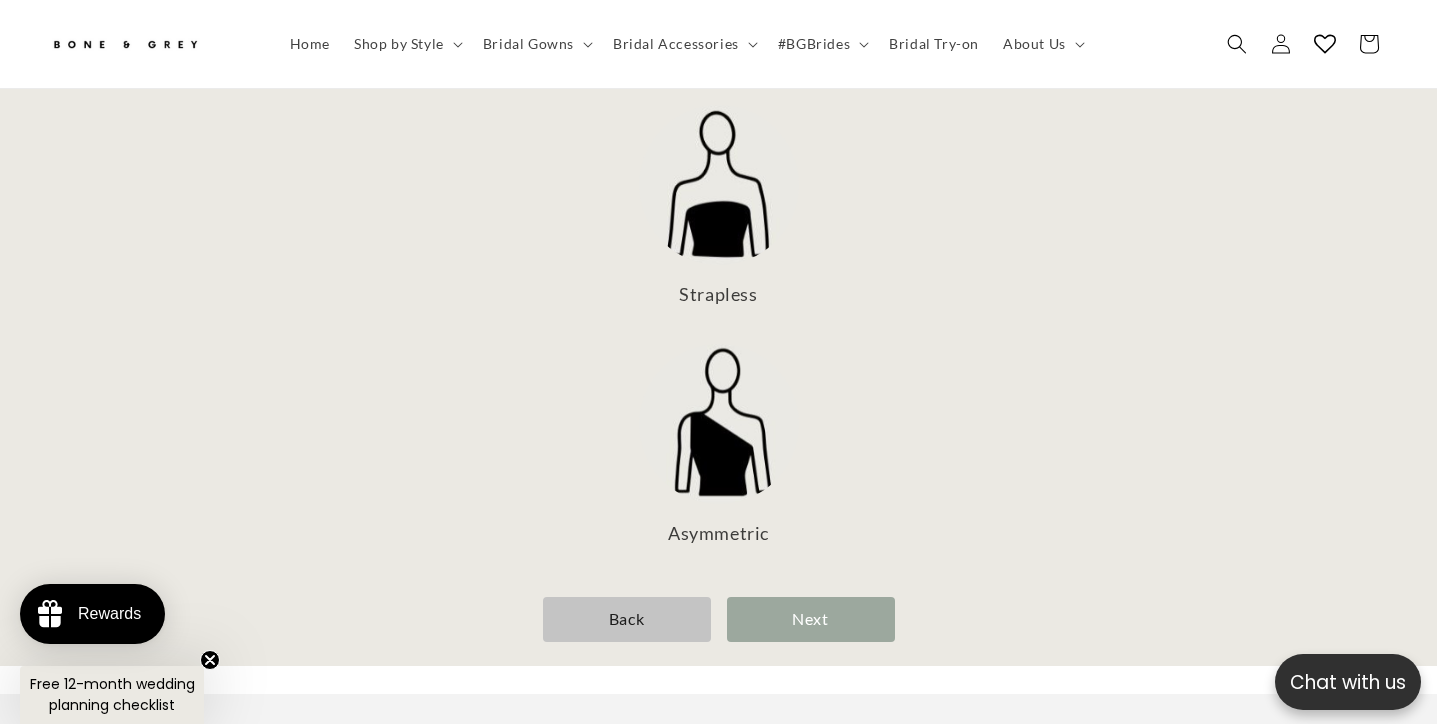 scroll, scrollTop: 837, scrollLeft: 0, axis: vertical 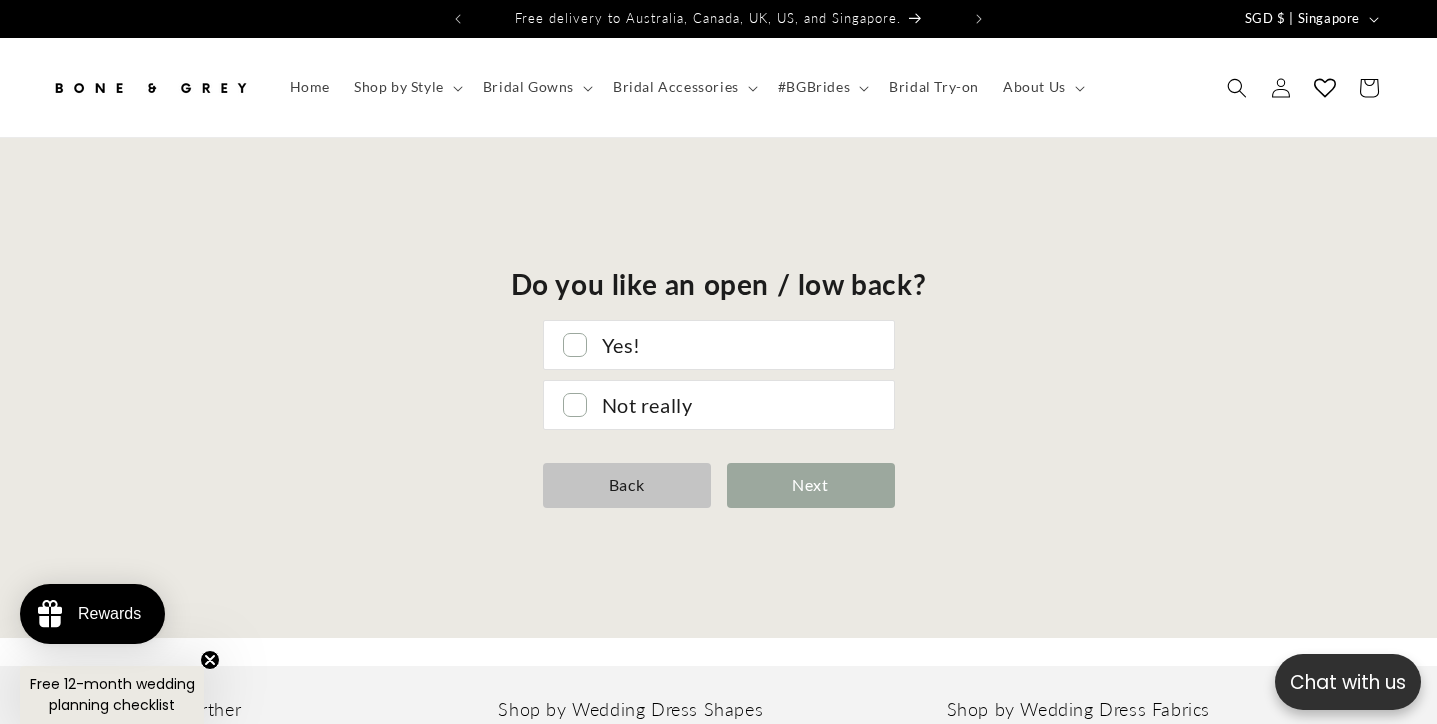 click on "Not really" at bounding box center (738, 405) 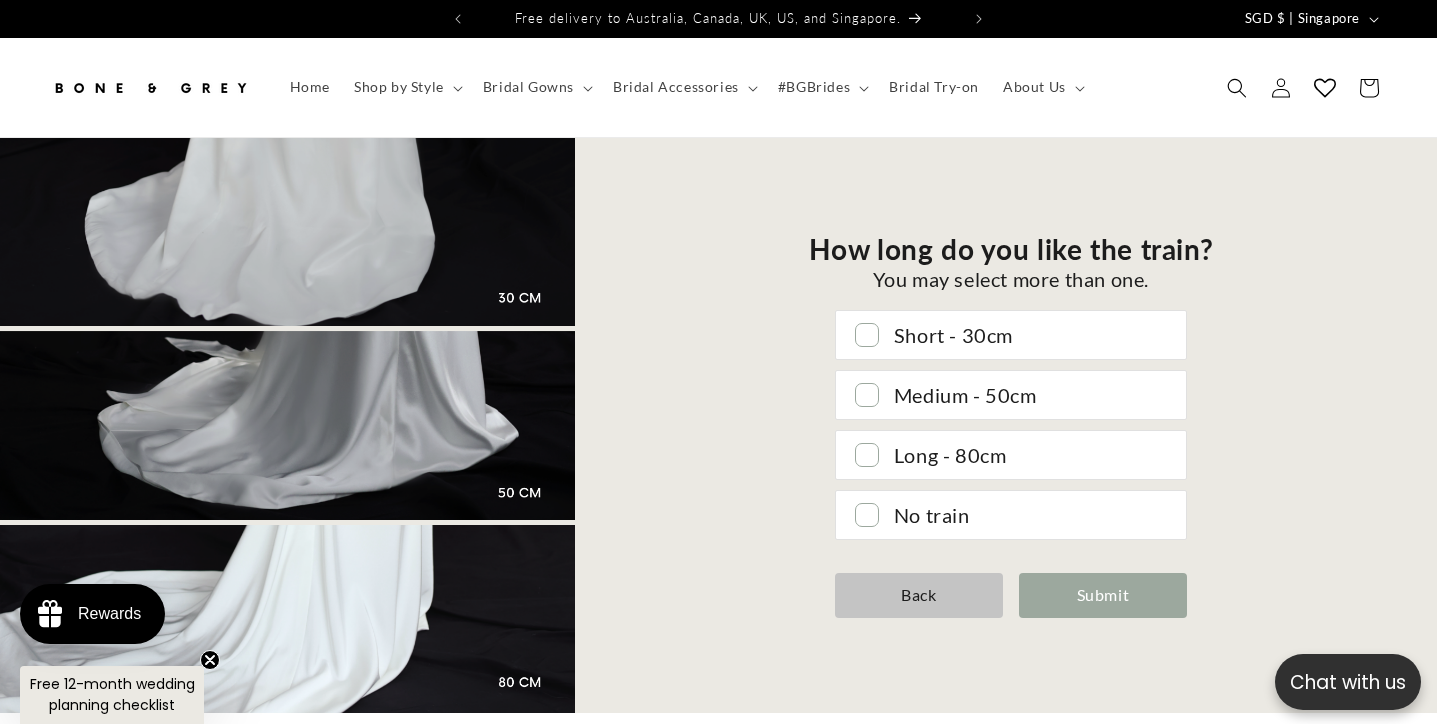 click on "Short - 30cm Medium - 50cm Long - 80cm No train" at bounding box center [1011, 425] 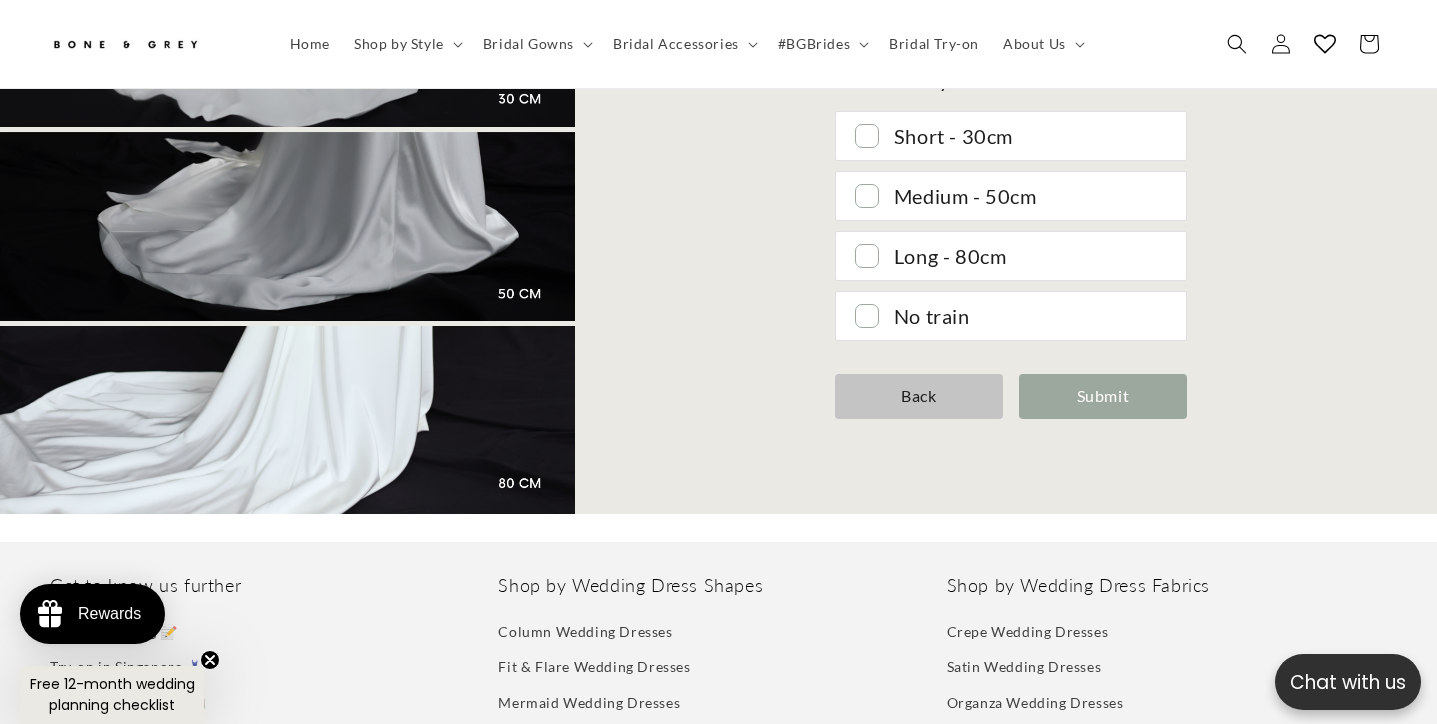 scroll, scrollTop: 188, scrollLeft: 0, axis: vertical 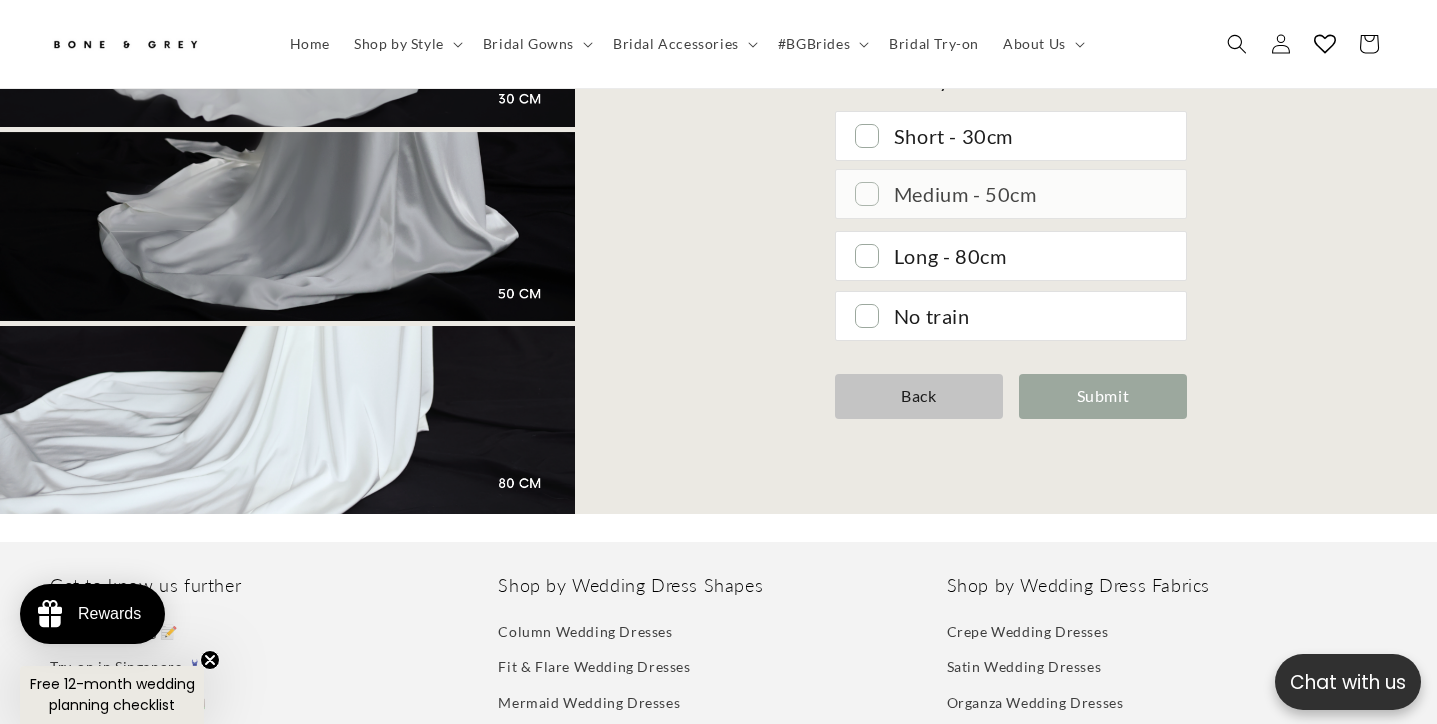 click at bounding box center [867, 194] 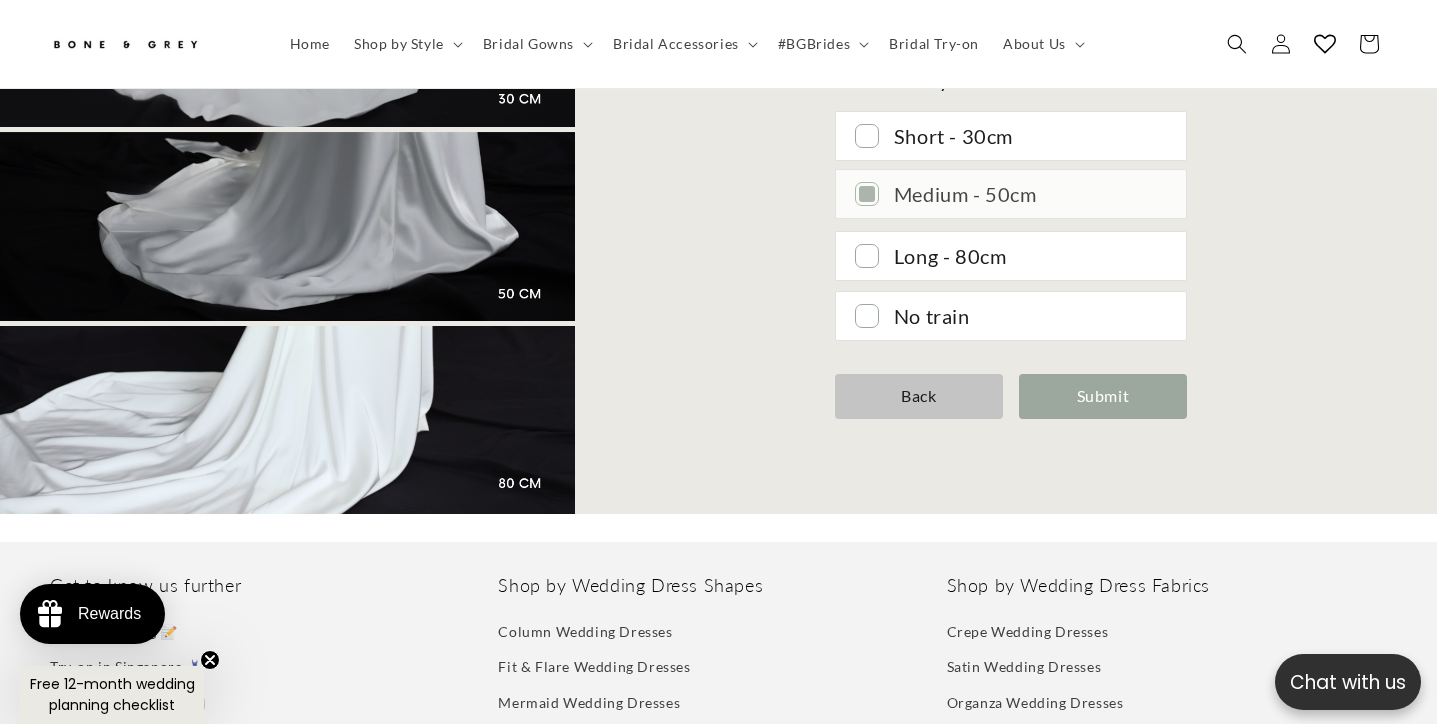 click at bounding box center (867, 194) 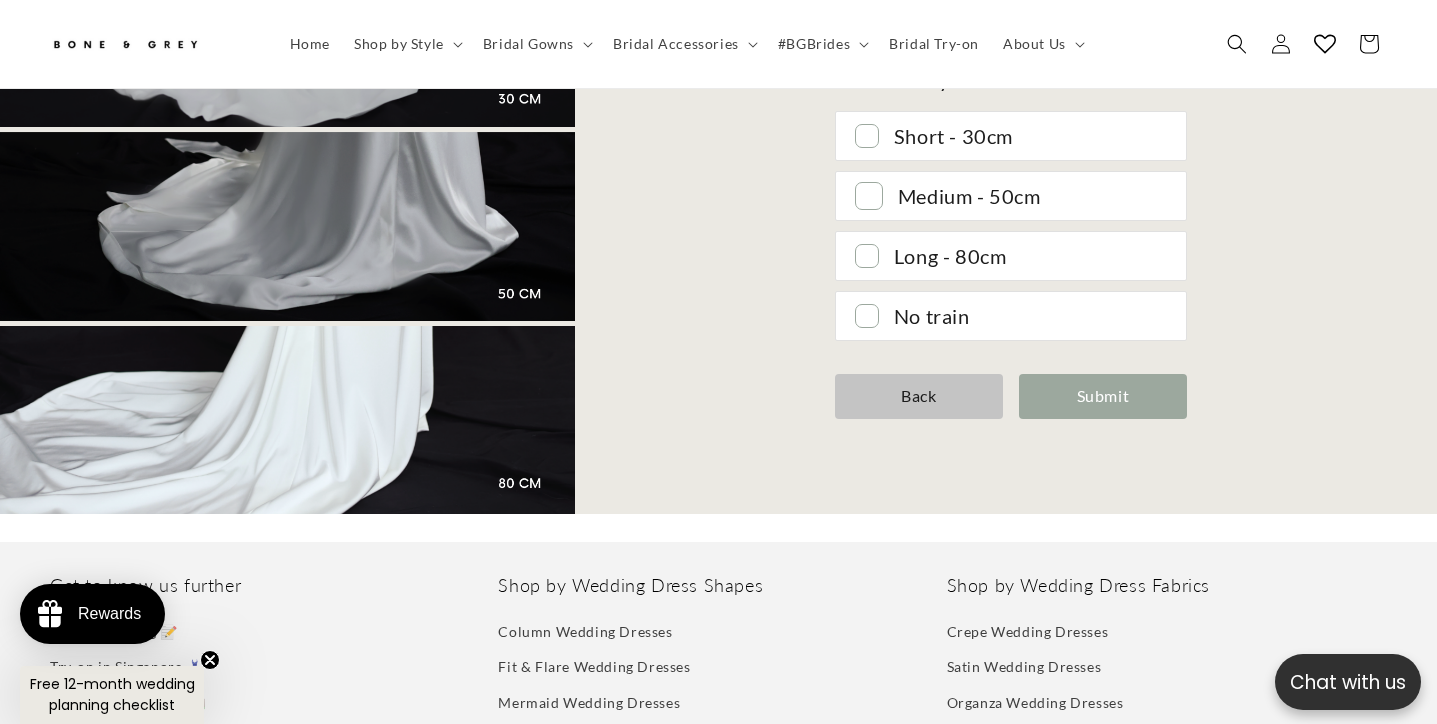 click at bounding box center (867, 256) 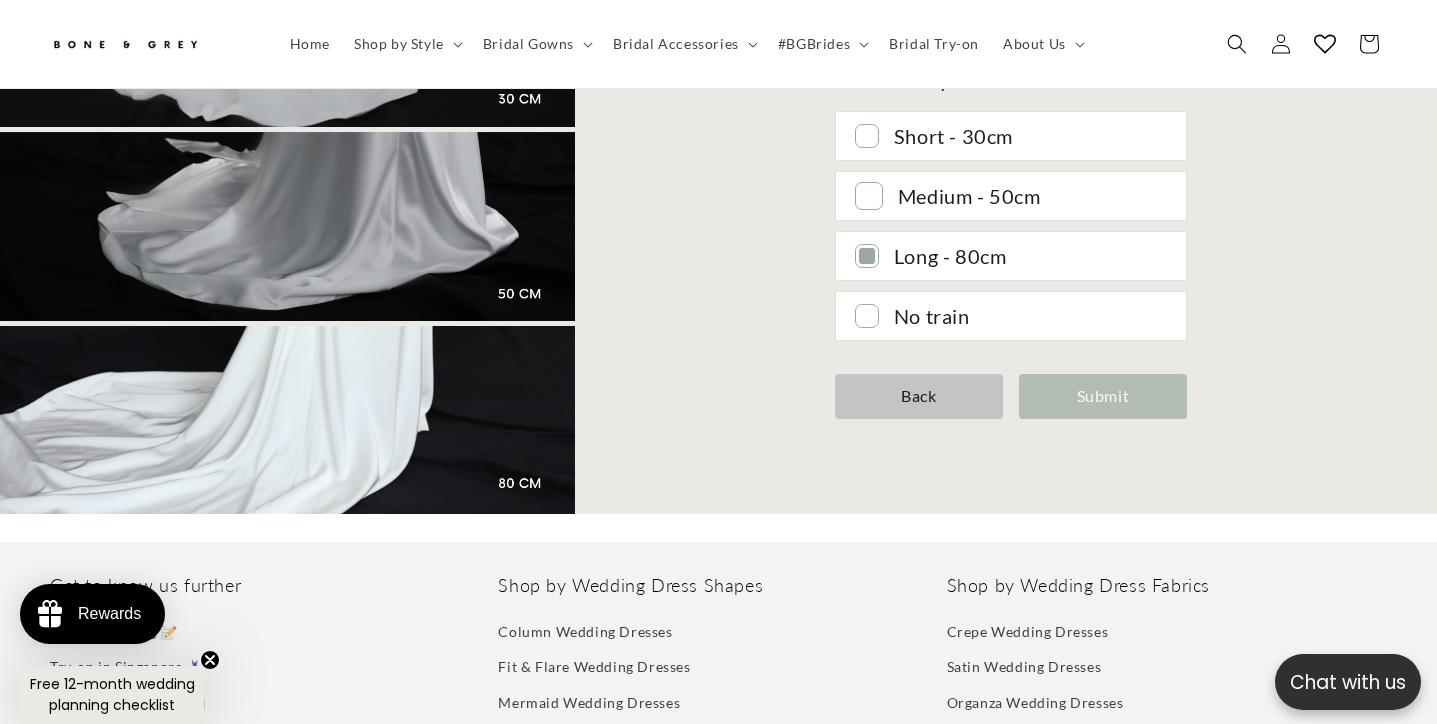 click on "Submit" at bounding box center [1103, 396] 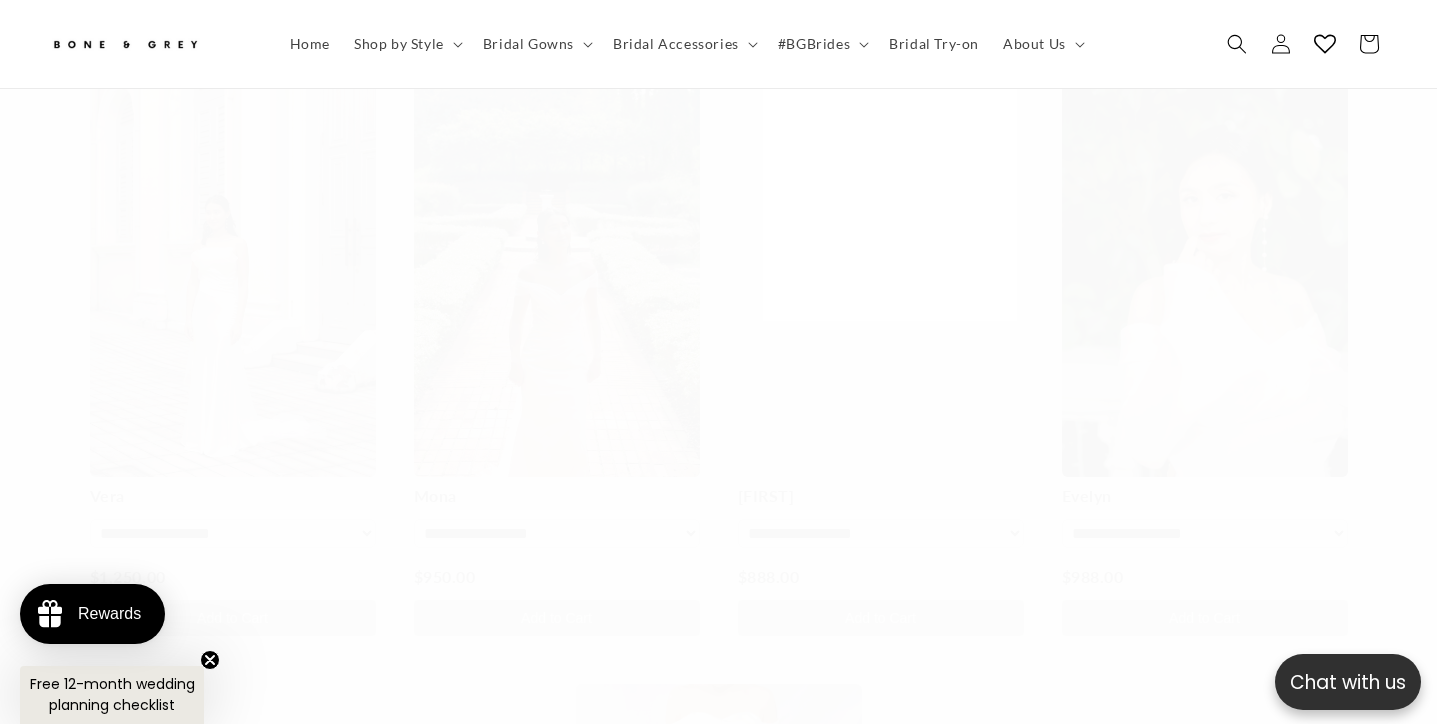 click on "**********" at bounding box center [718, 664] 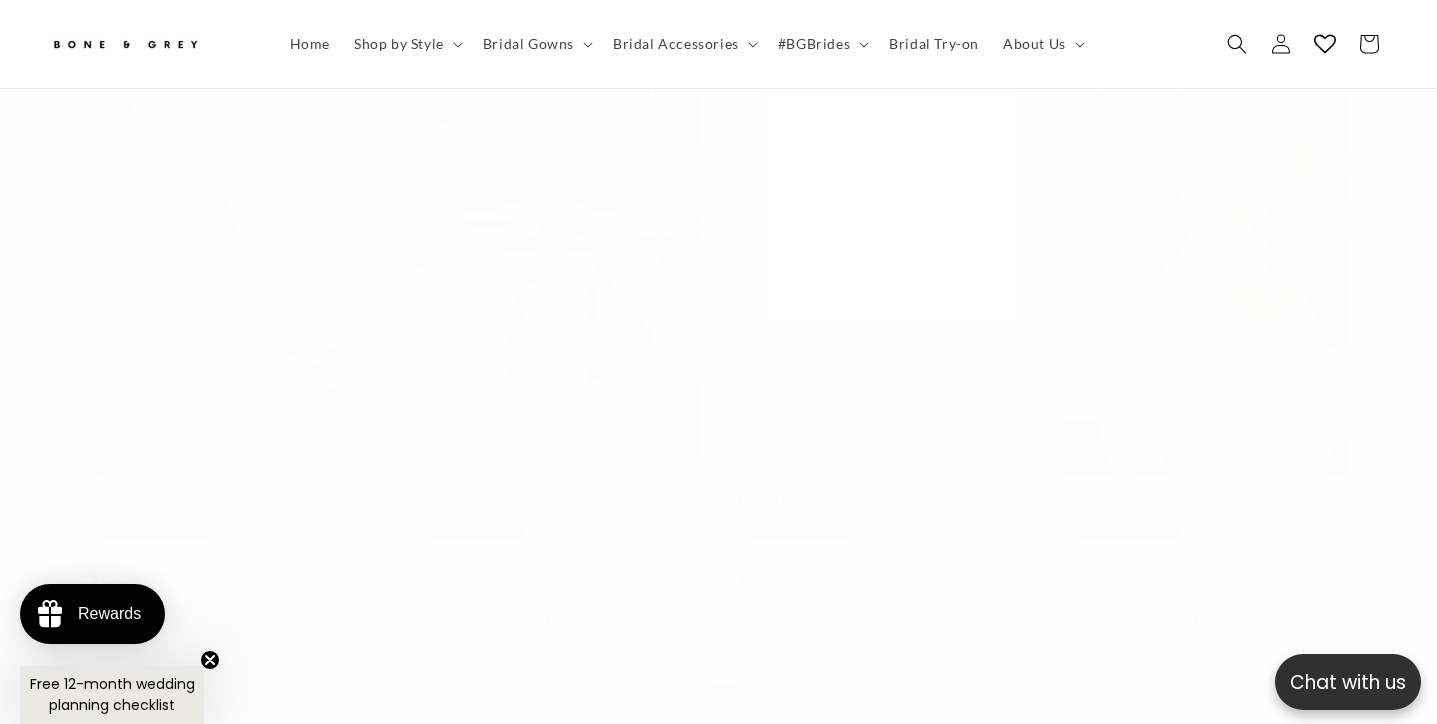 scroll, scrollTop: 0, scrollLeft: 0, axis: both 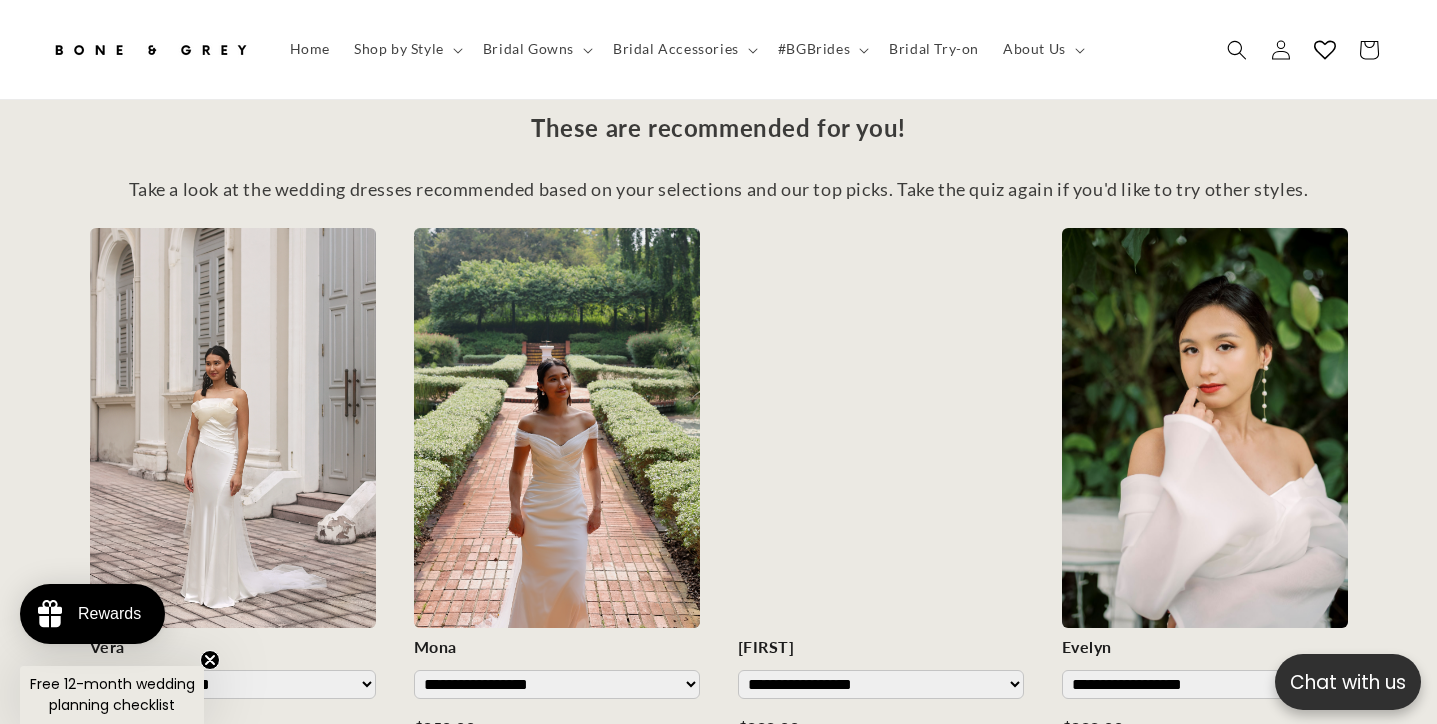 click at bounding box center [881, 428] 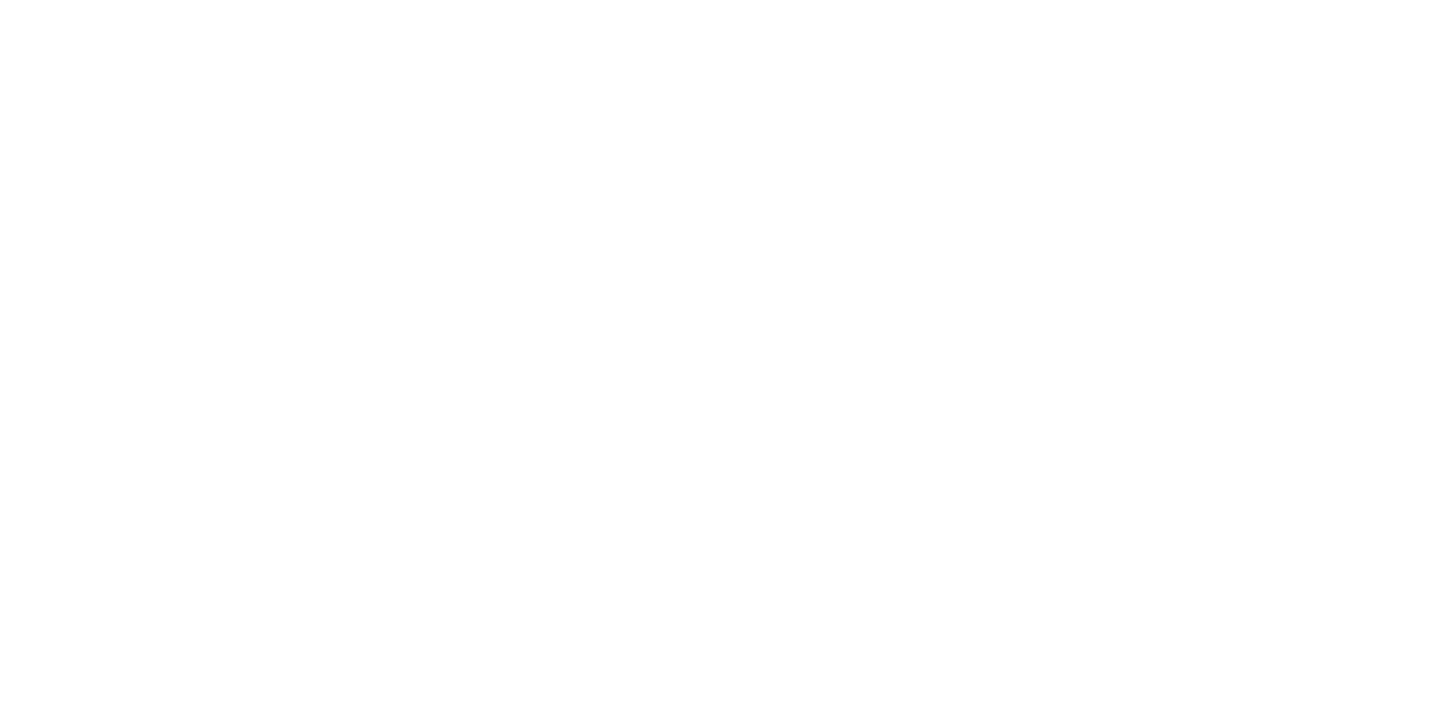 scroll, scrollTop: 0, scrollLeft: 0, axis: both 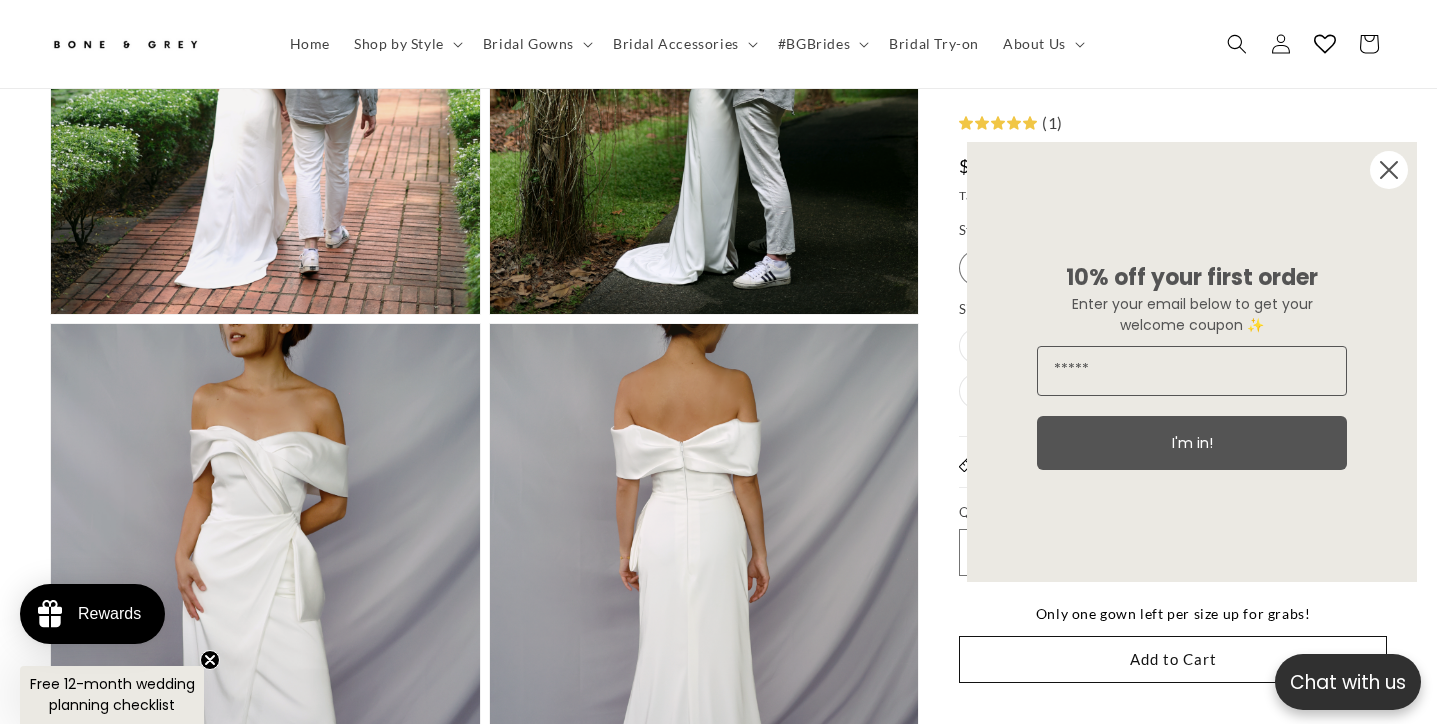 click 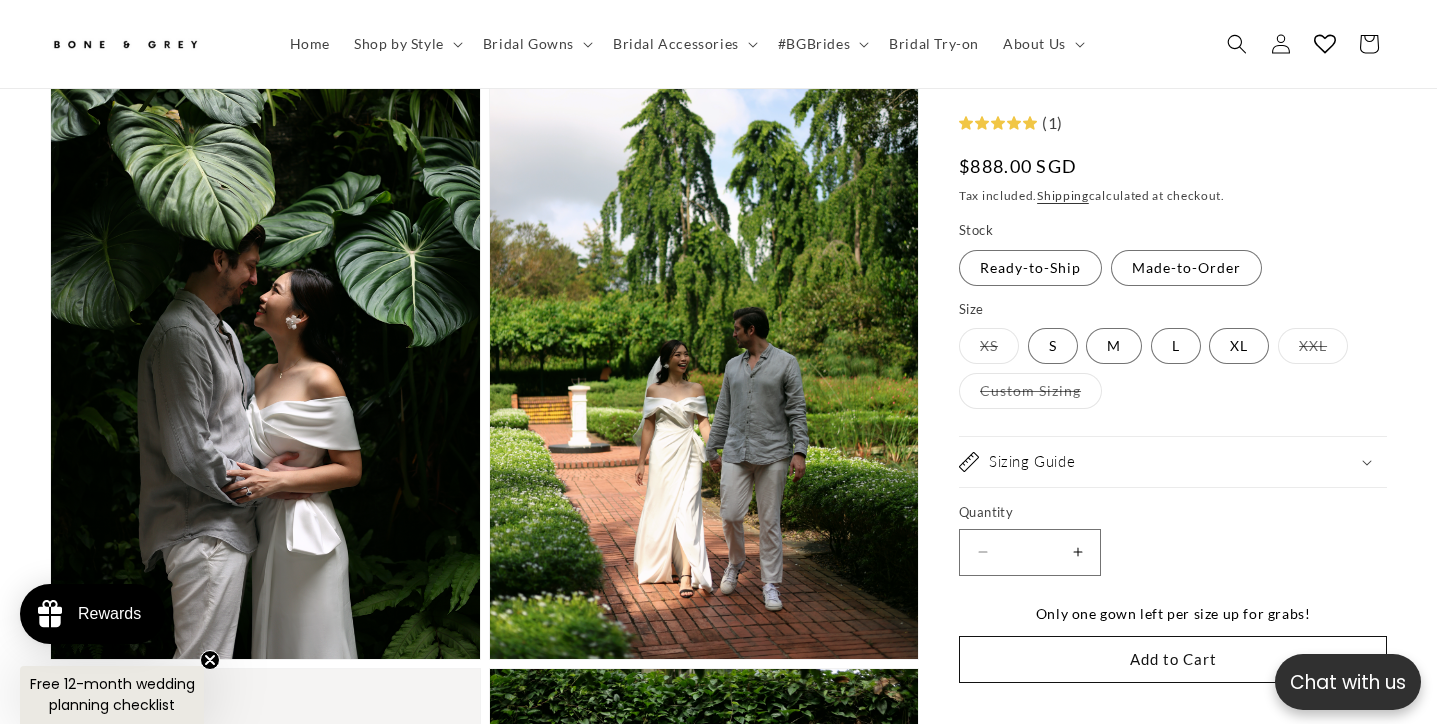 scroll, scrollTop: 1208, scrollLeft: 0, axis: vertical 